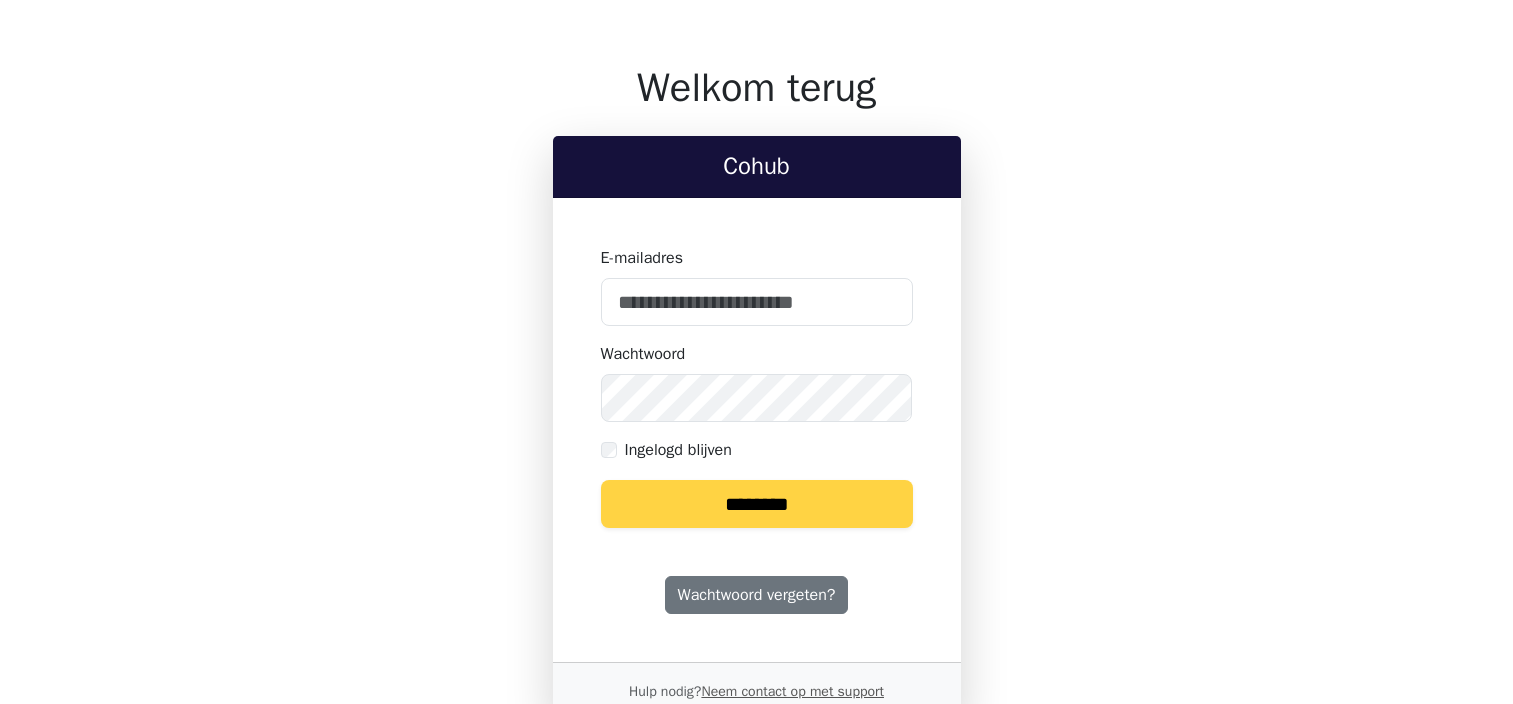 scroll, scrollTop: 0, scrollLeft: 0, axis: both 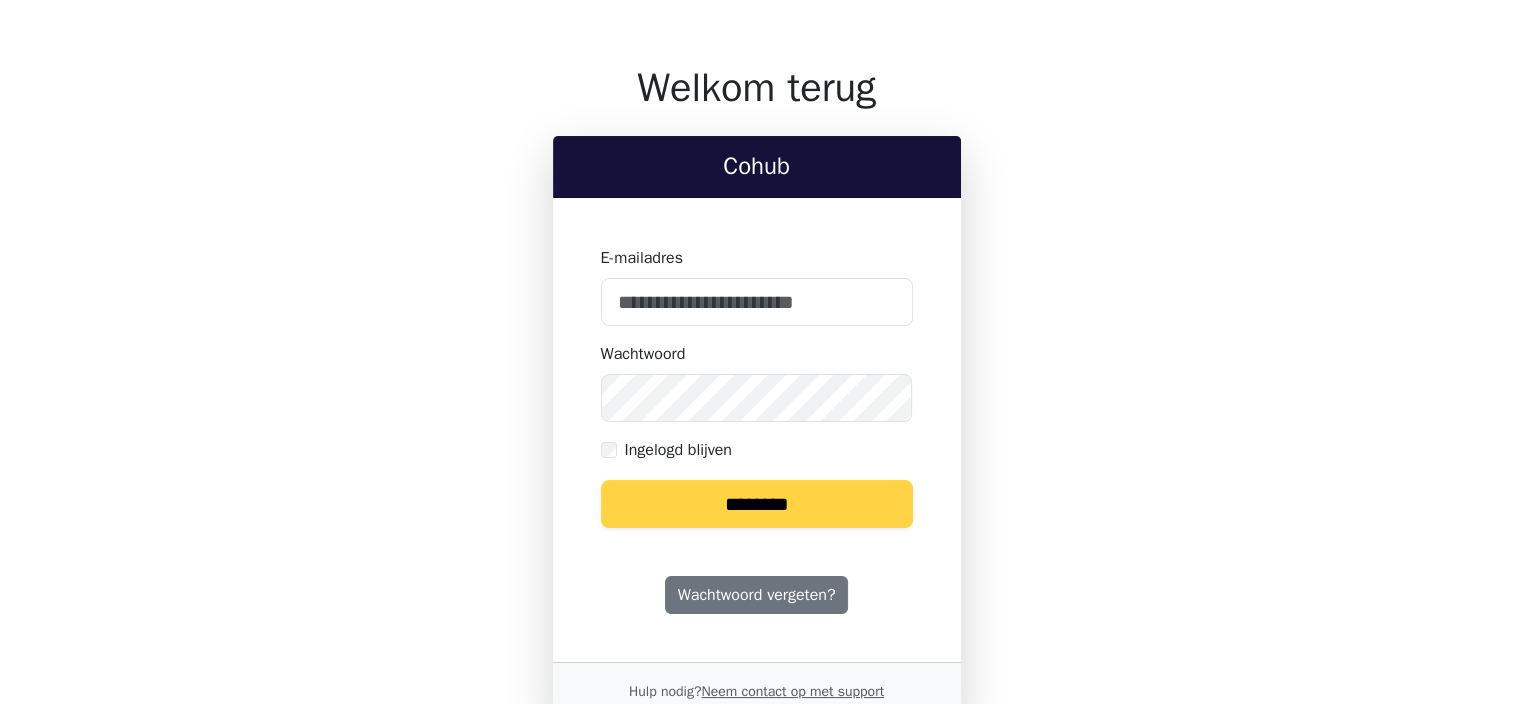 type on "**********" 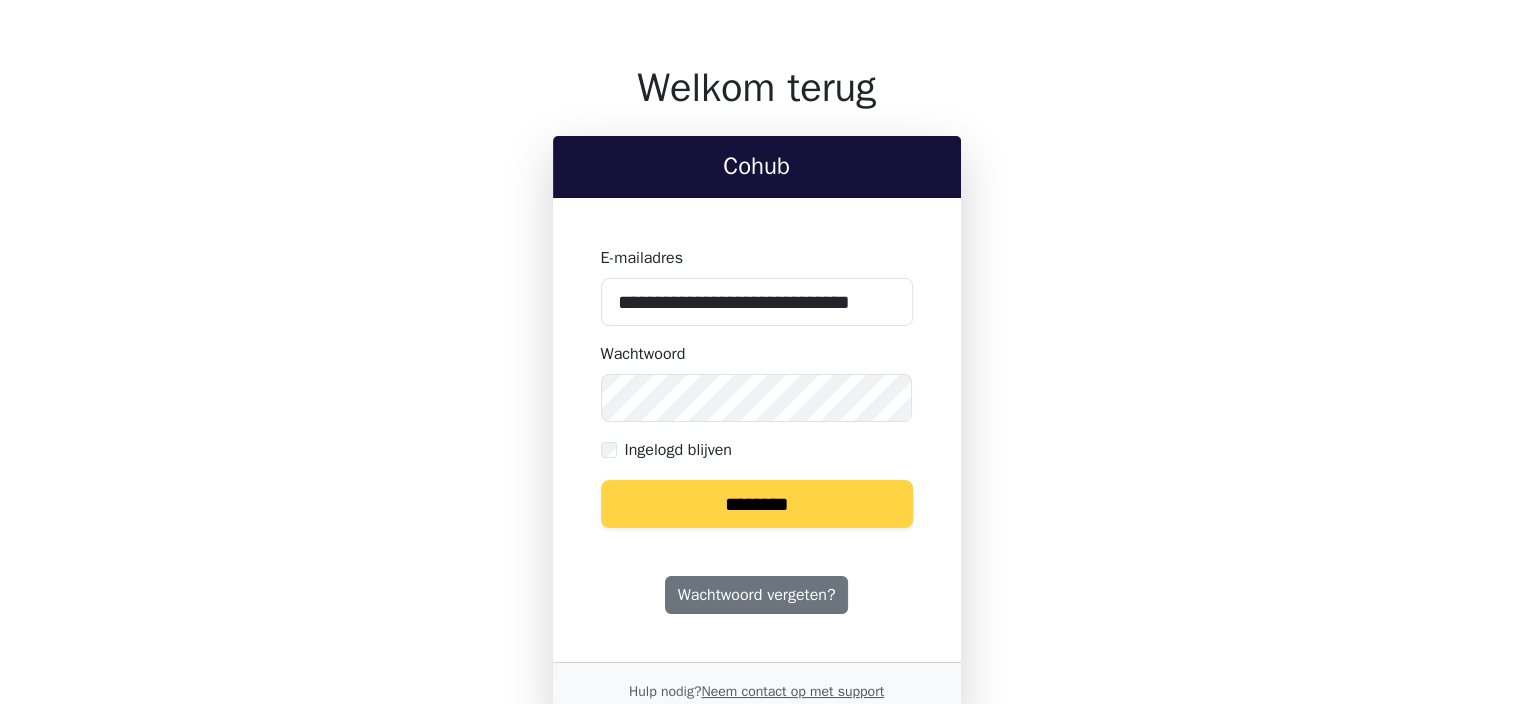 click on "********" at bounding box center [757, 504] 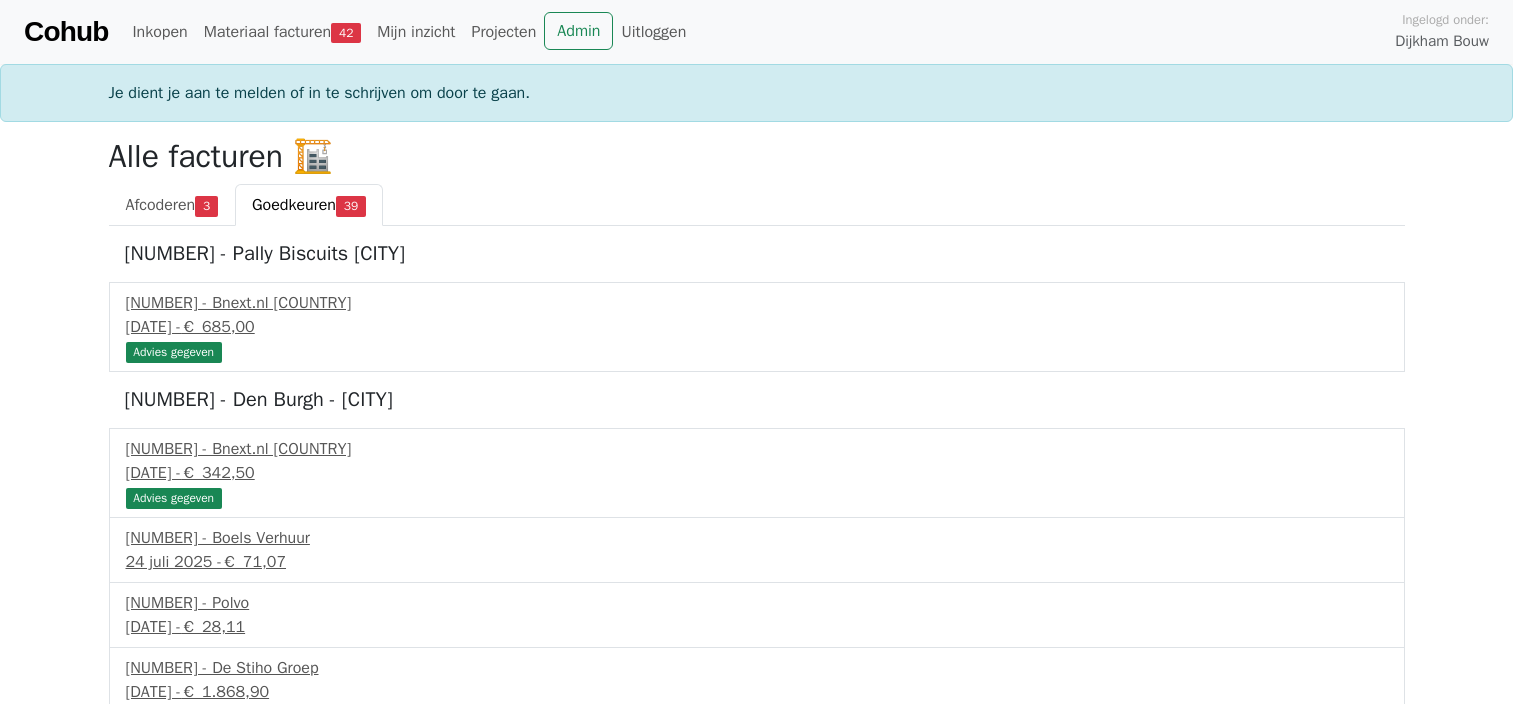 scroll, scrollTop: 0, scrollLeft: 0, axis: both 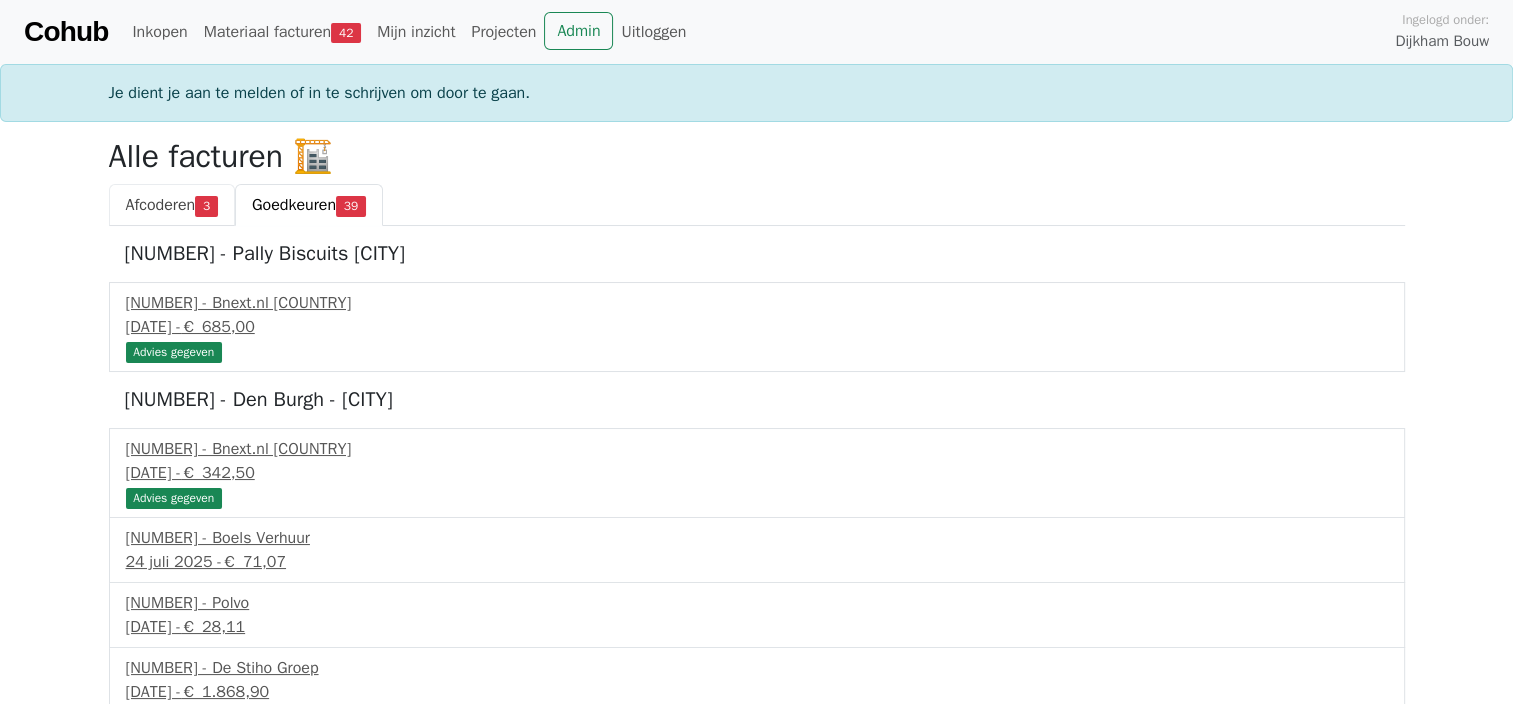 click on "Afcoderen" at bounding box center [161, 205] 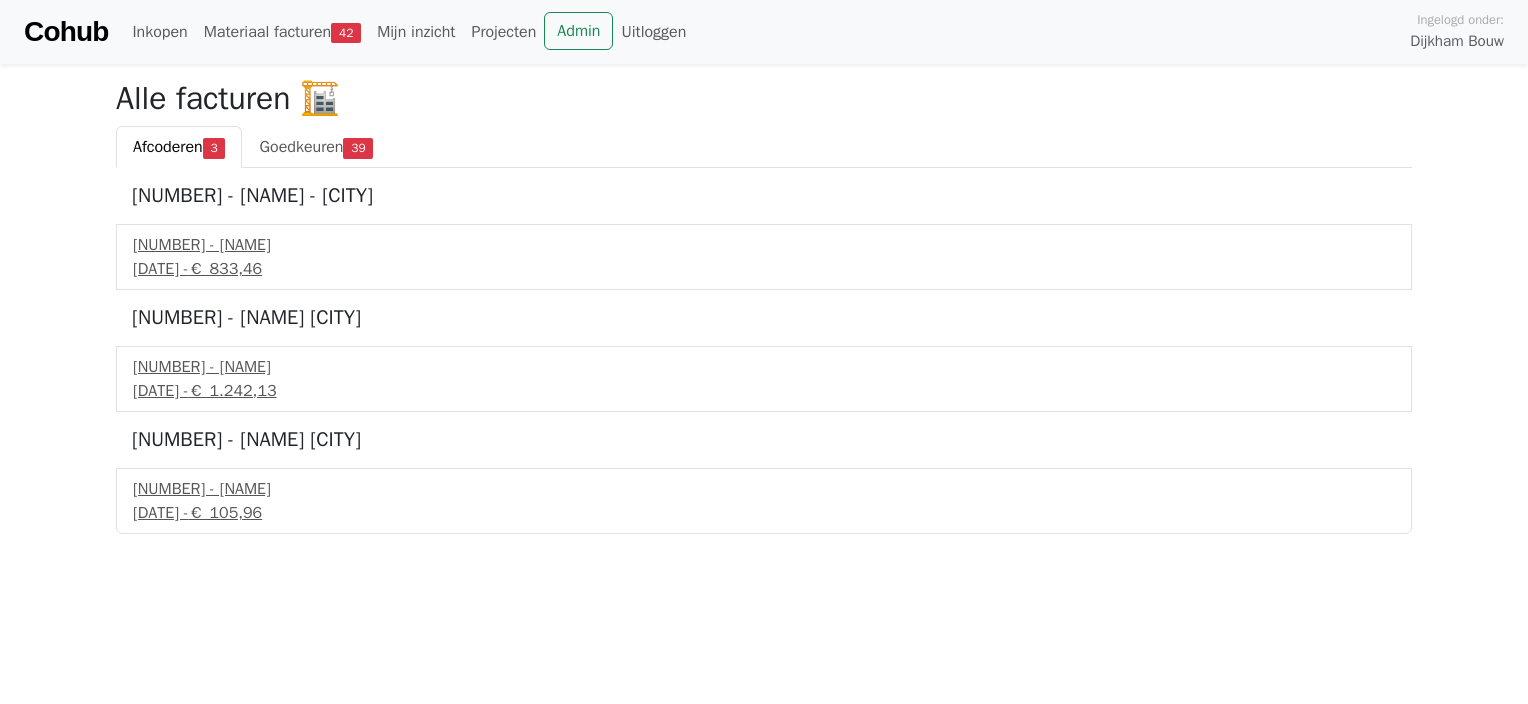 scroll, scrollTop: 0, scrollLeft: 0, axis: both 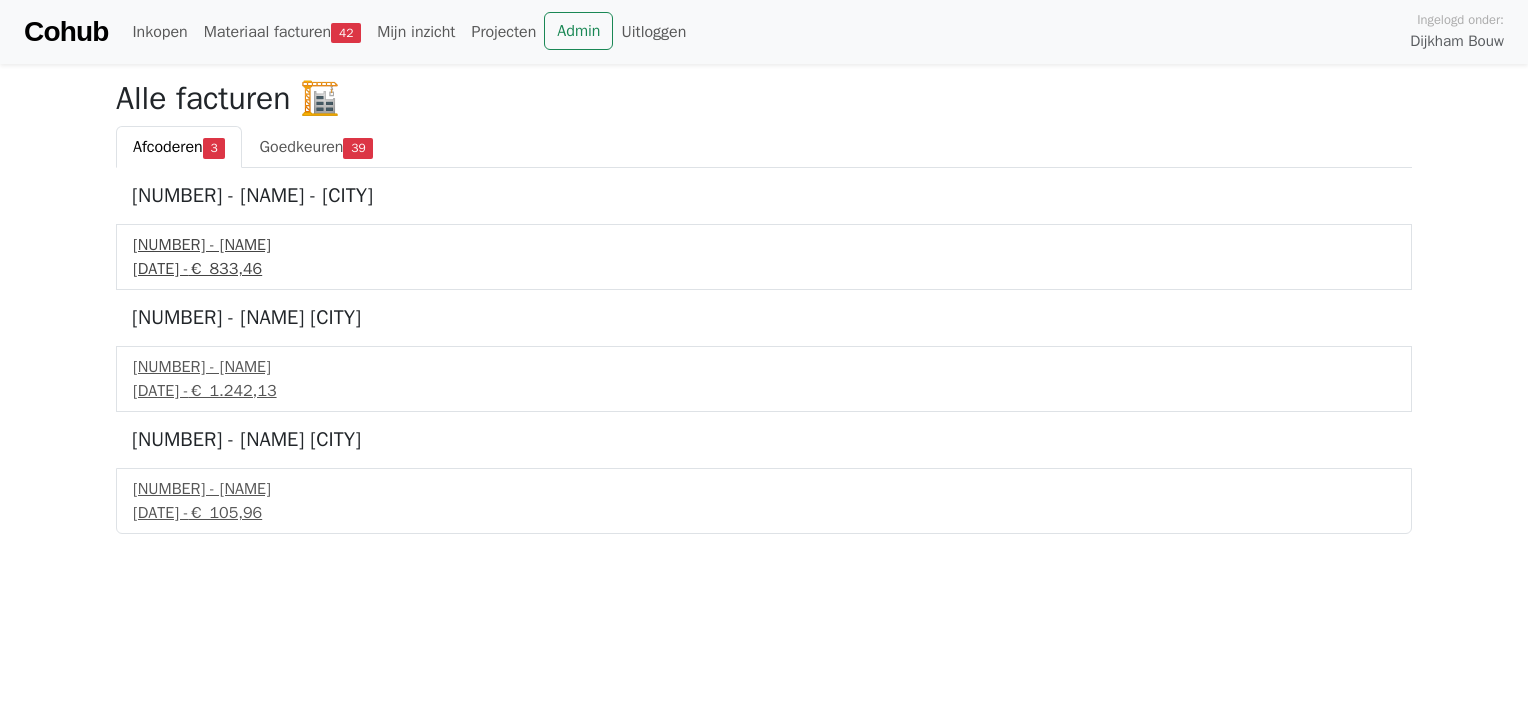 click on "31 juli 2025 -  € 833,46" at bounding box center (764, 269) 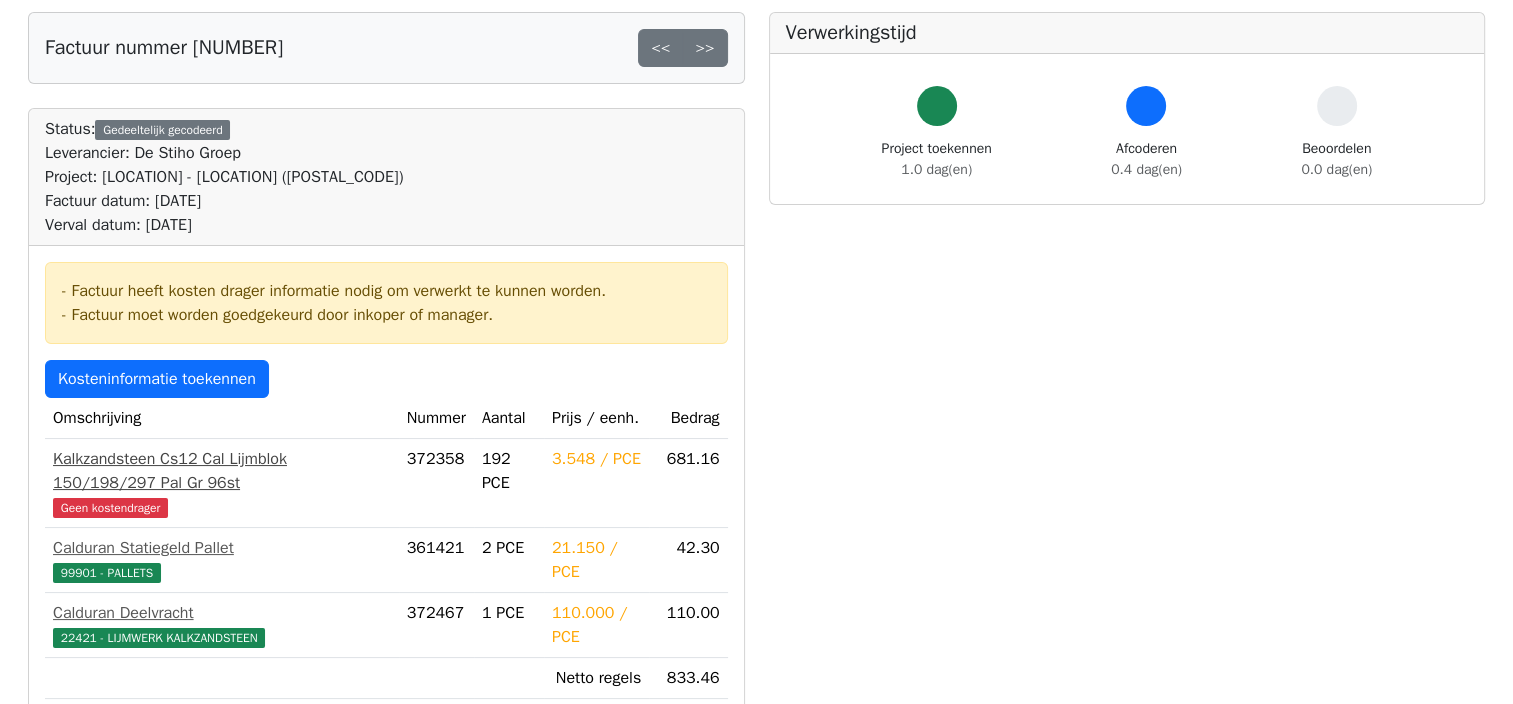 scroll, scrollTop: 200, scrollLeft: 0, axis: vertical 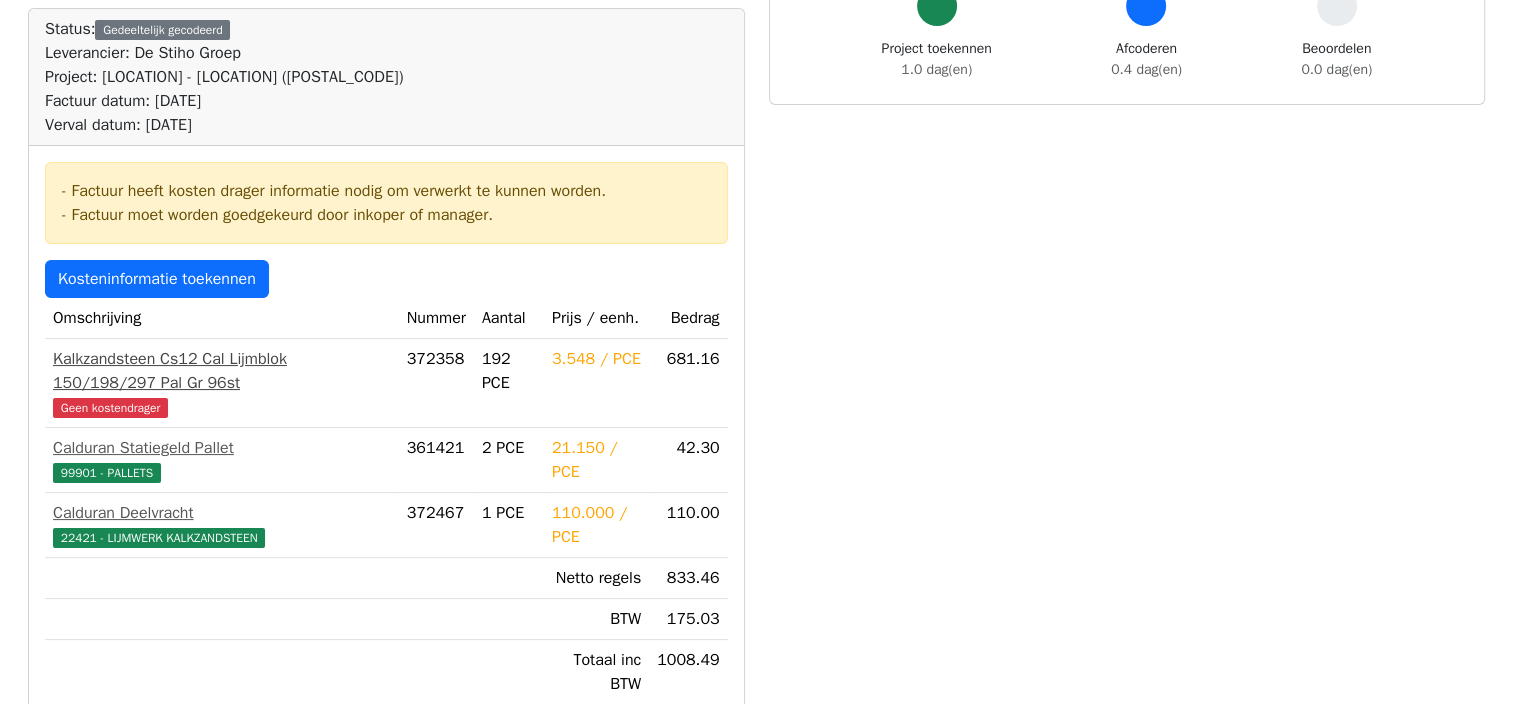 click on "Geen kostendrager" at bounding box center (110, 408) 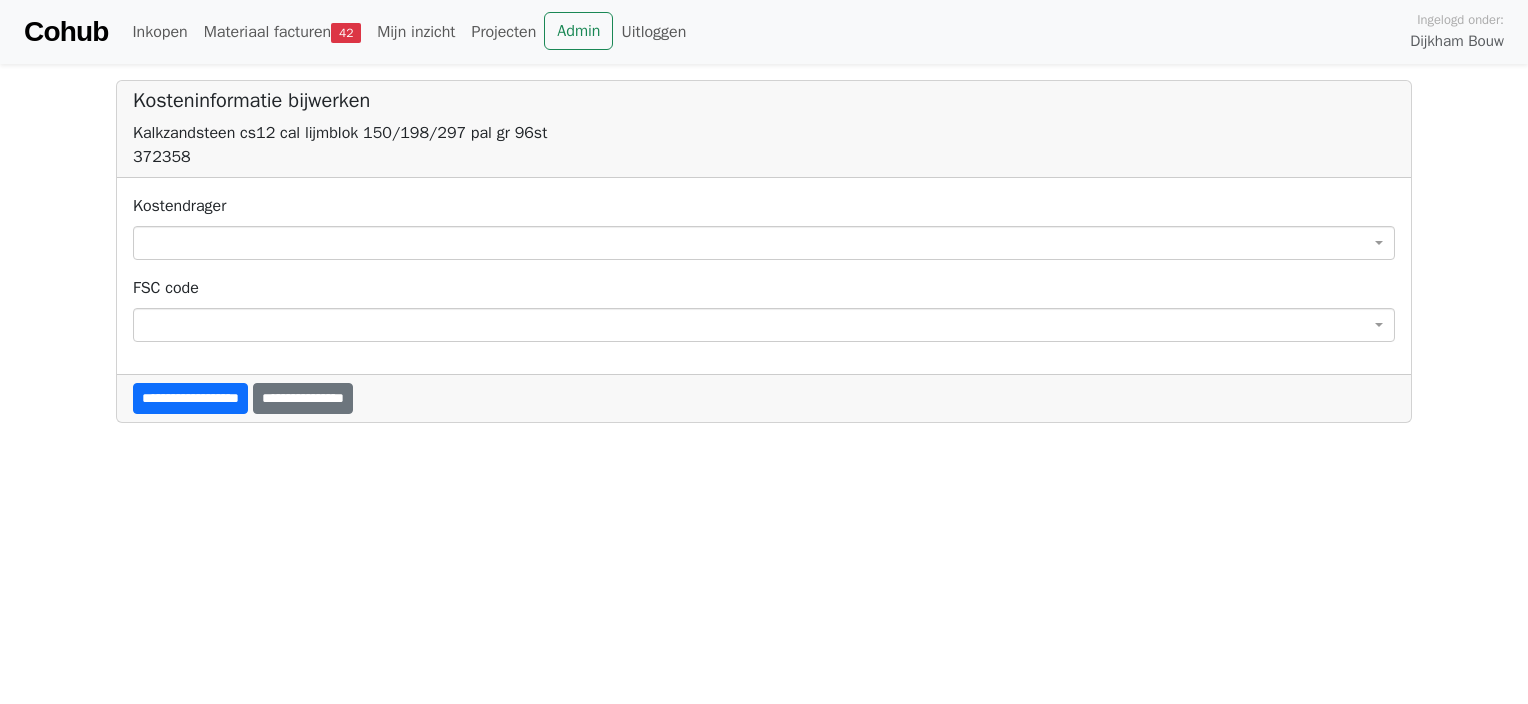 scroll, scrollTop: 0, scrollLeft: 0, axis: both 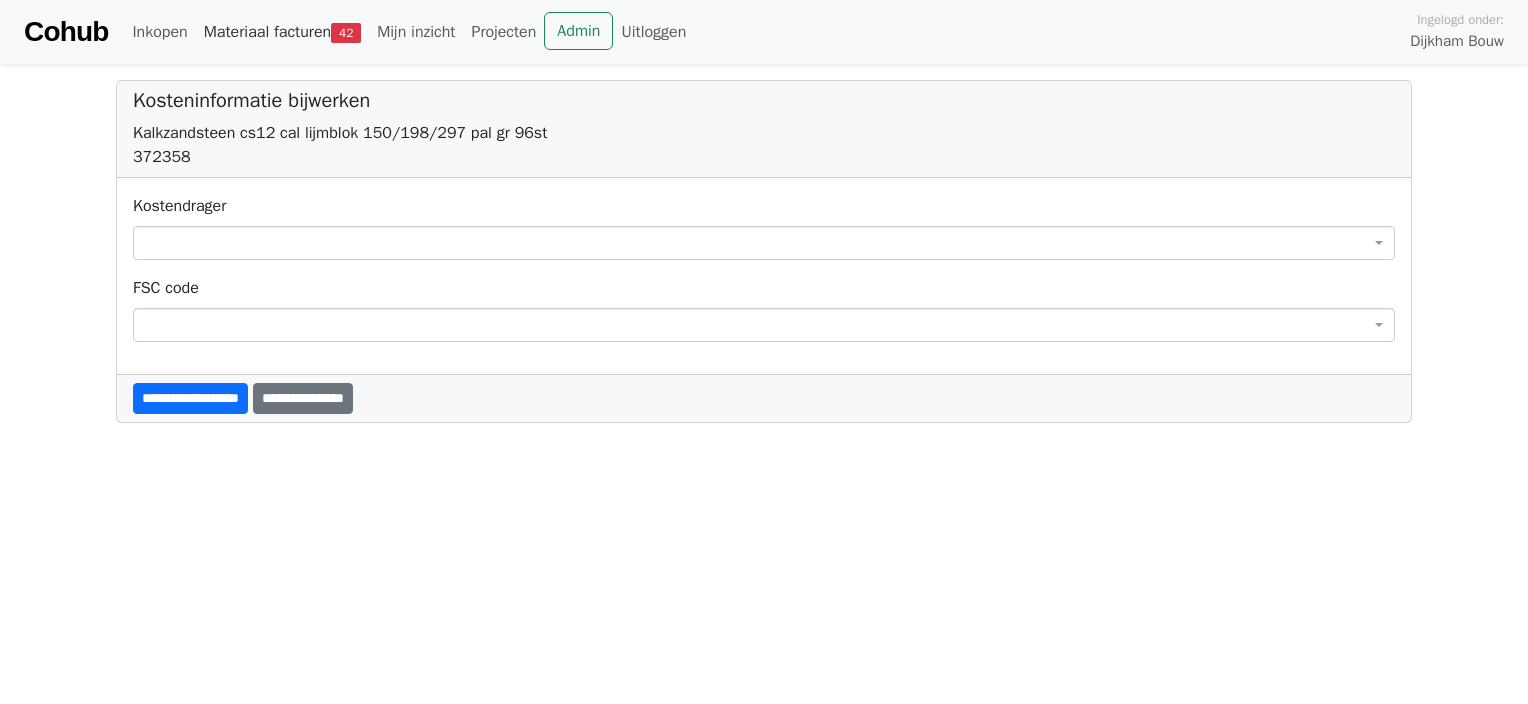 click on "42" at bounding box center [346, 33] 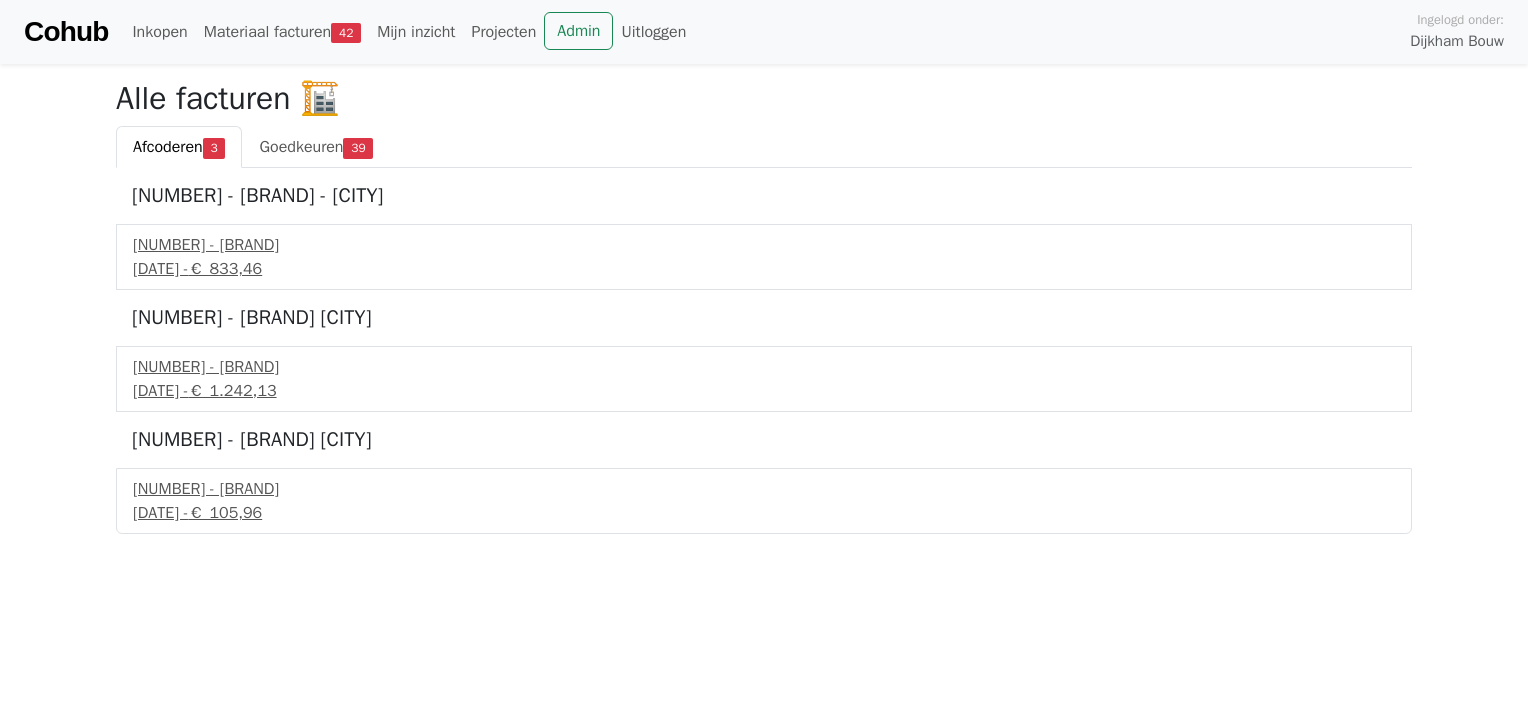 scroll, scrollTop: 0, scrollLeft: 0, axis: both 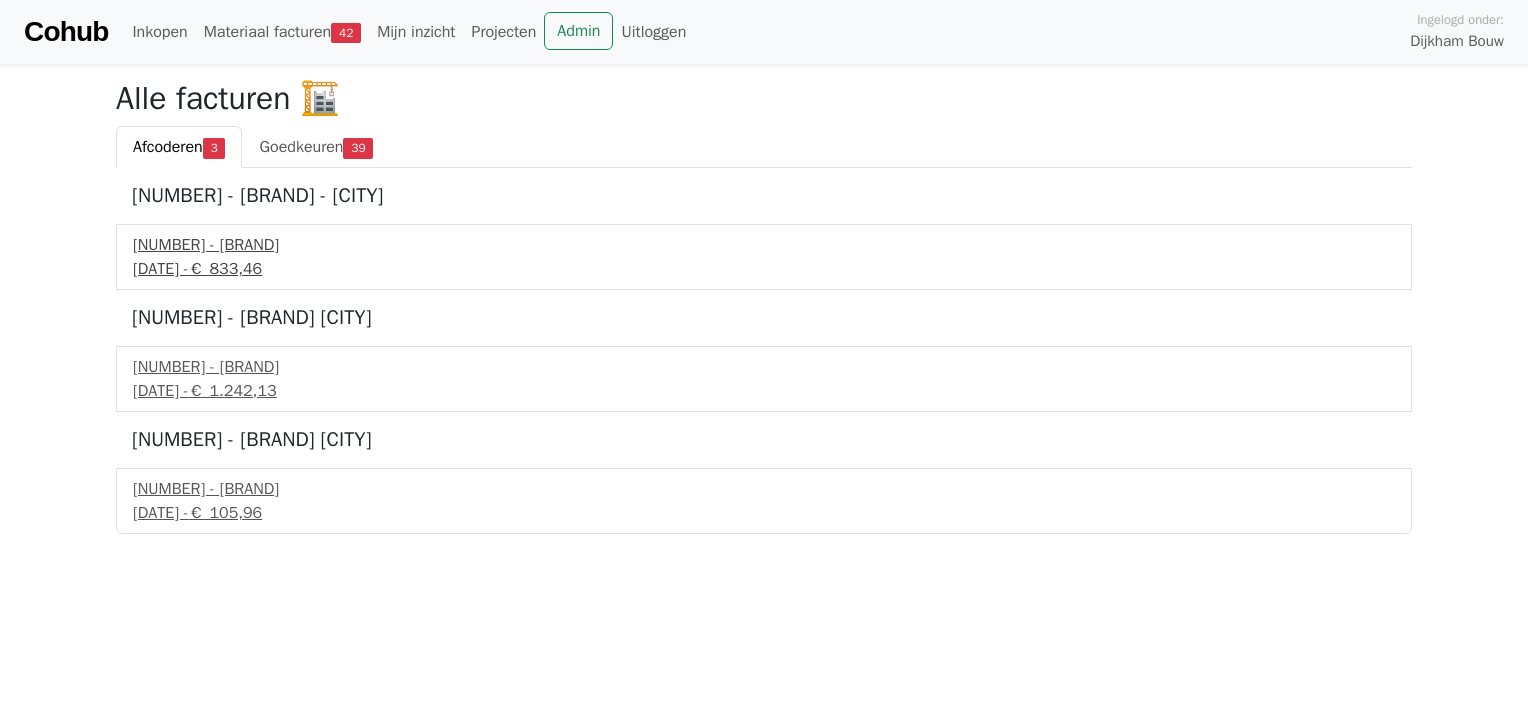 click on "[NUMBER] - [BRAND]" at bounding box center [764, 245] 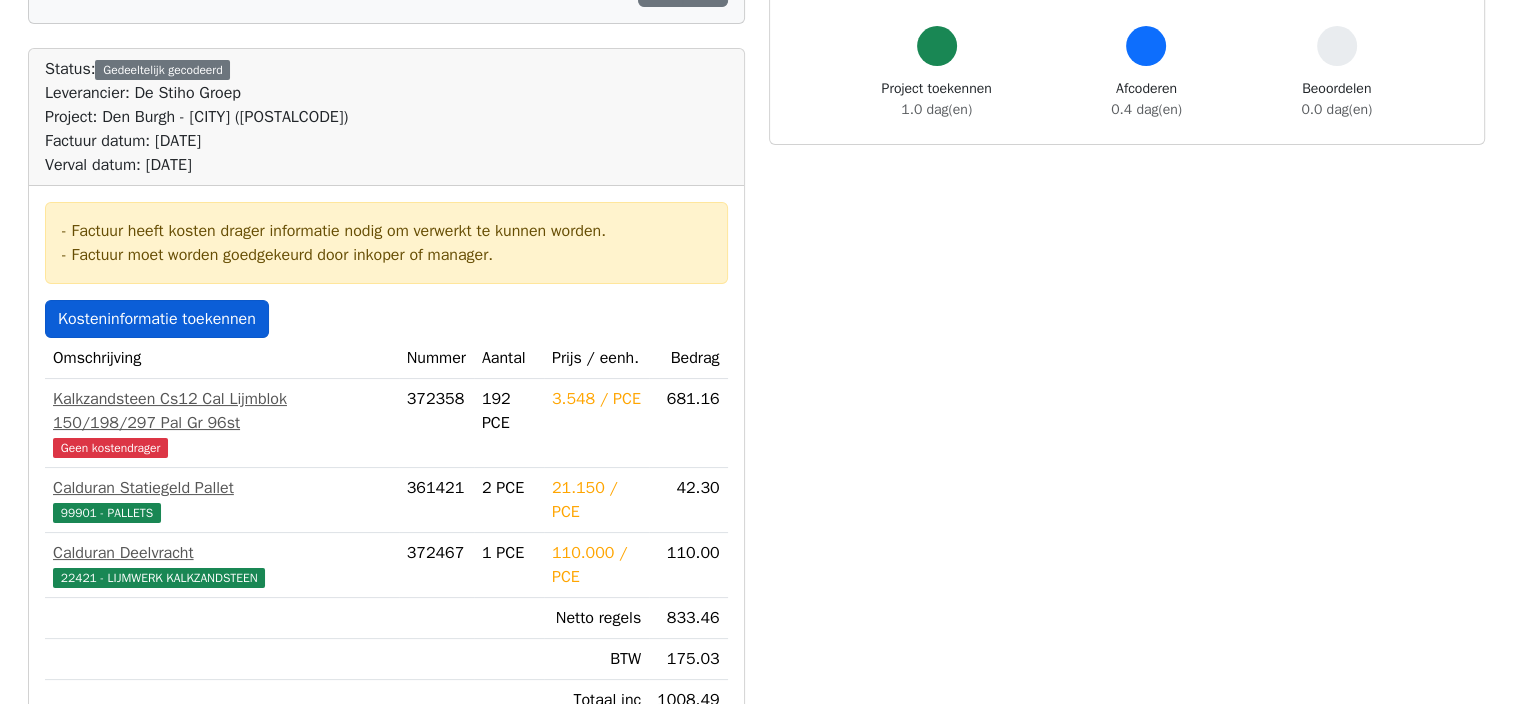 scroll, scrollTop: 200, scrollLeft: 0, axis: vertical 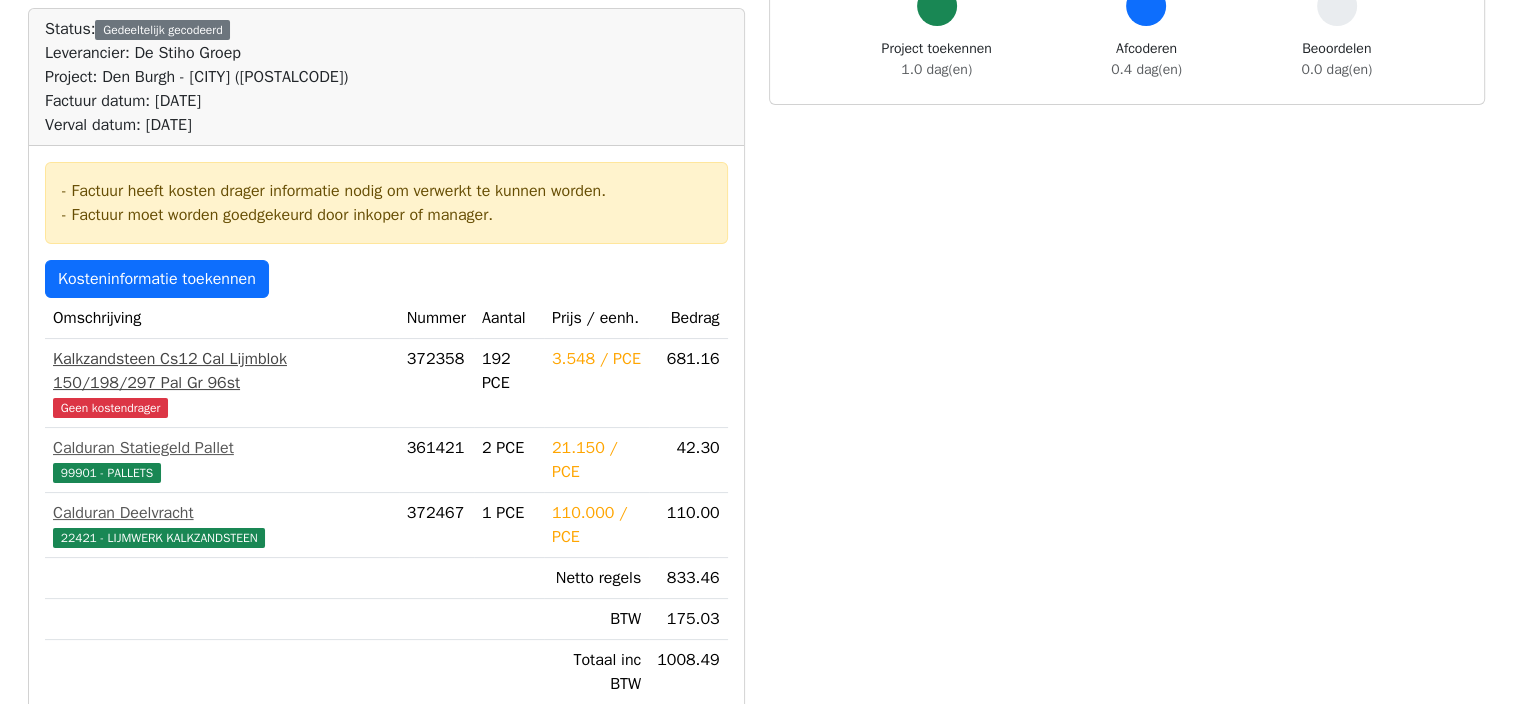 click on "Geen kostendrager" at bounding box center (110, 408) 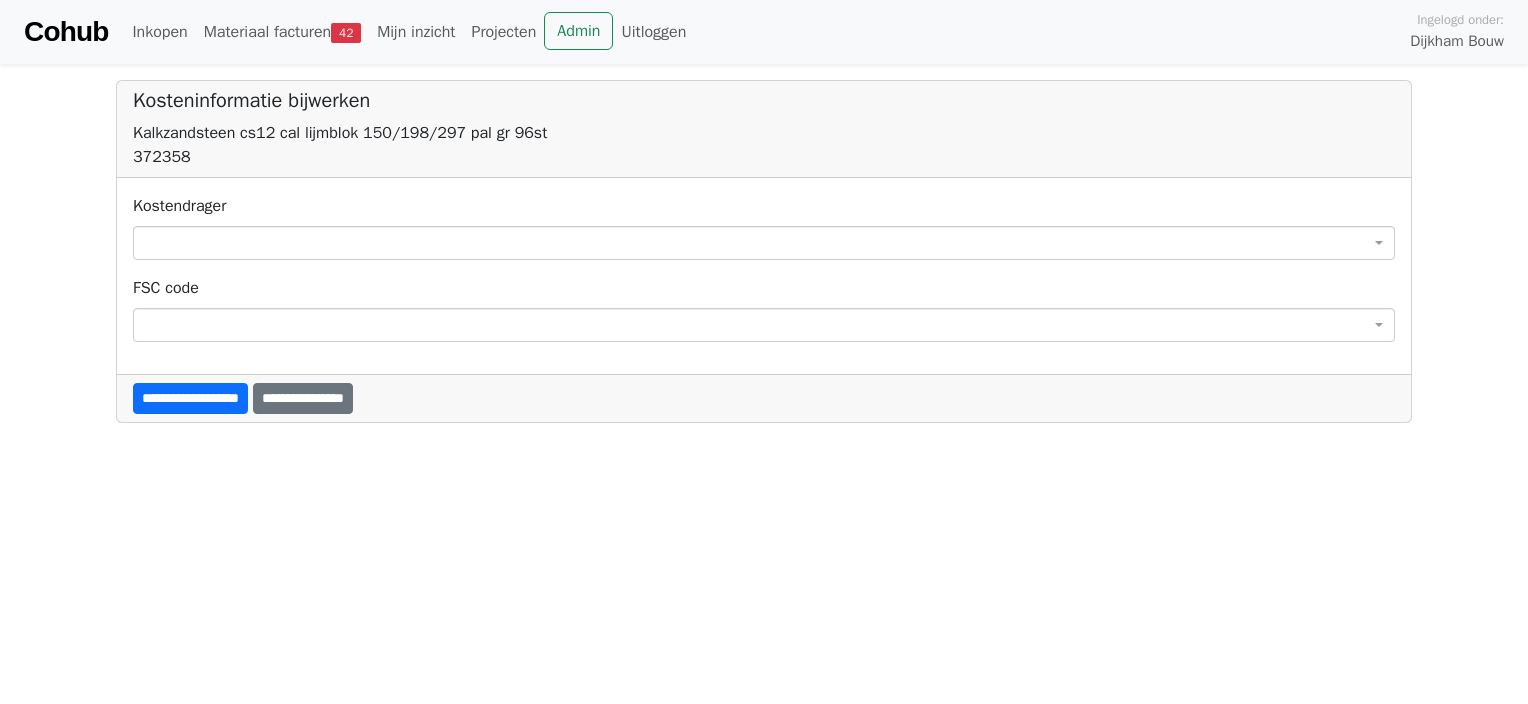 scroll, scrollTop: 0, scrollLeft: 0, axis: both 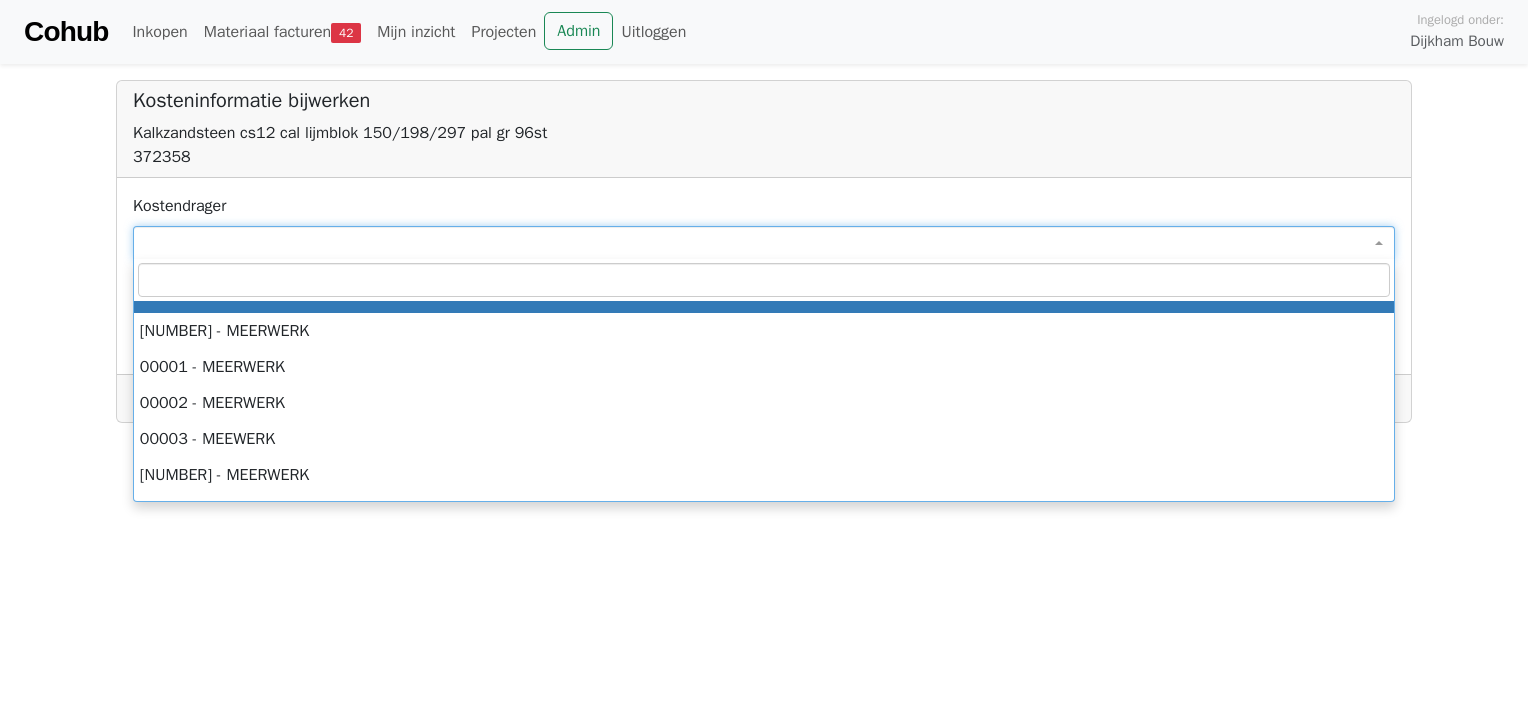 click at bounding box center (764, 243) 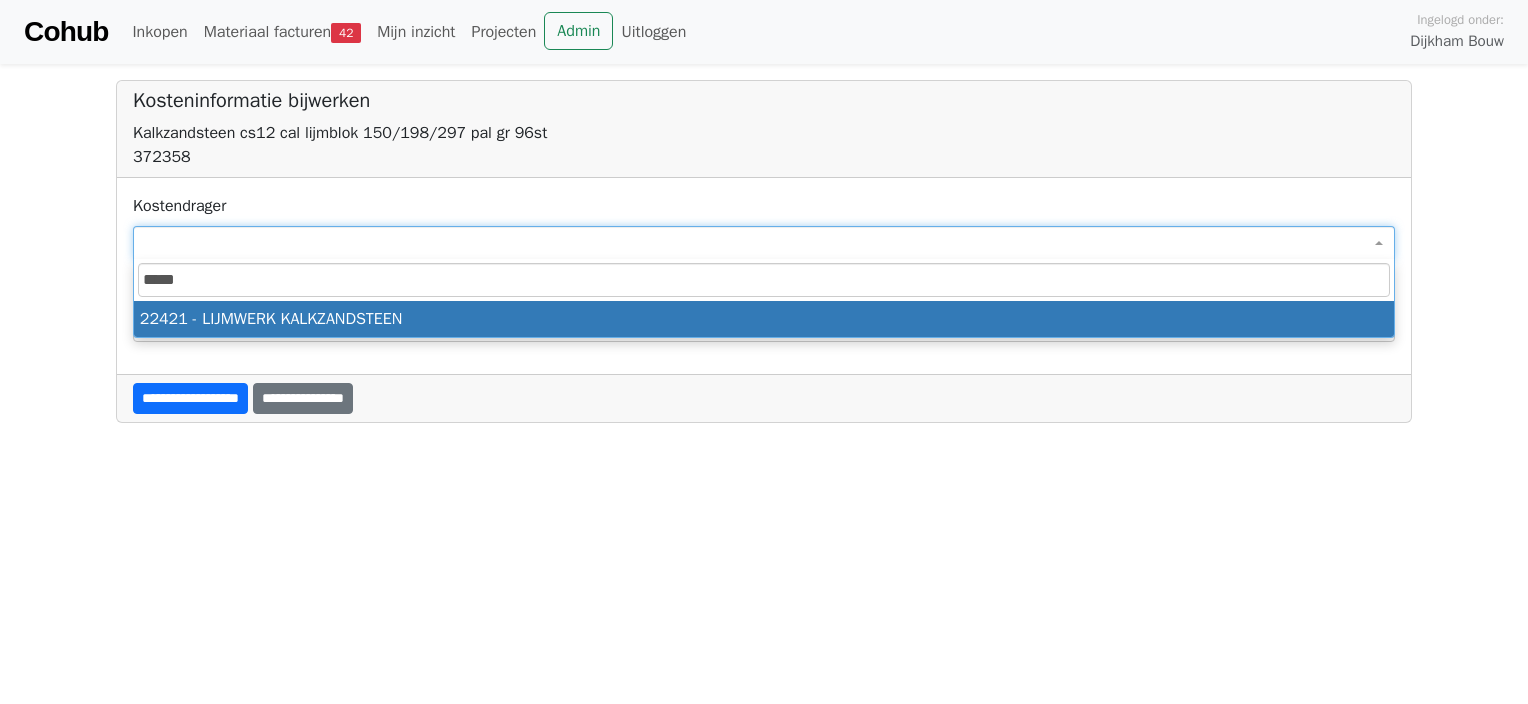 type on "*****" 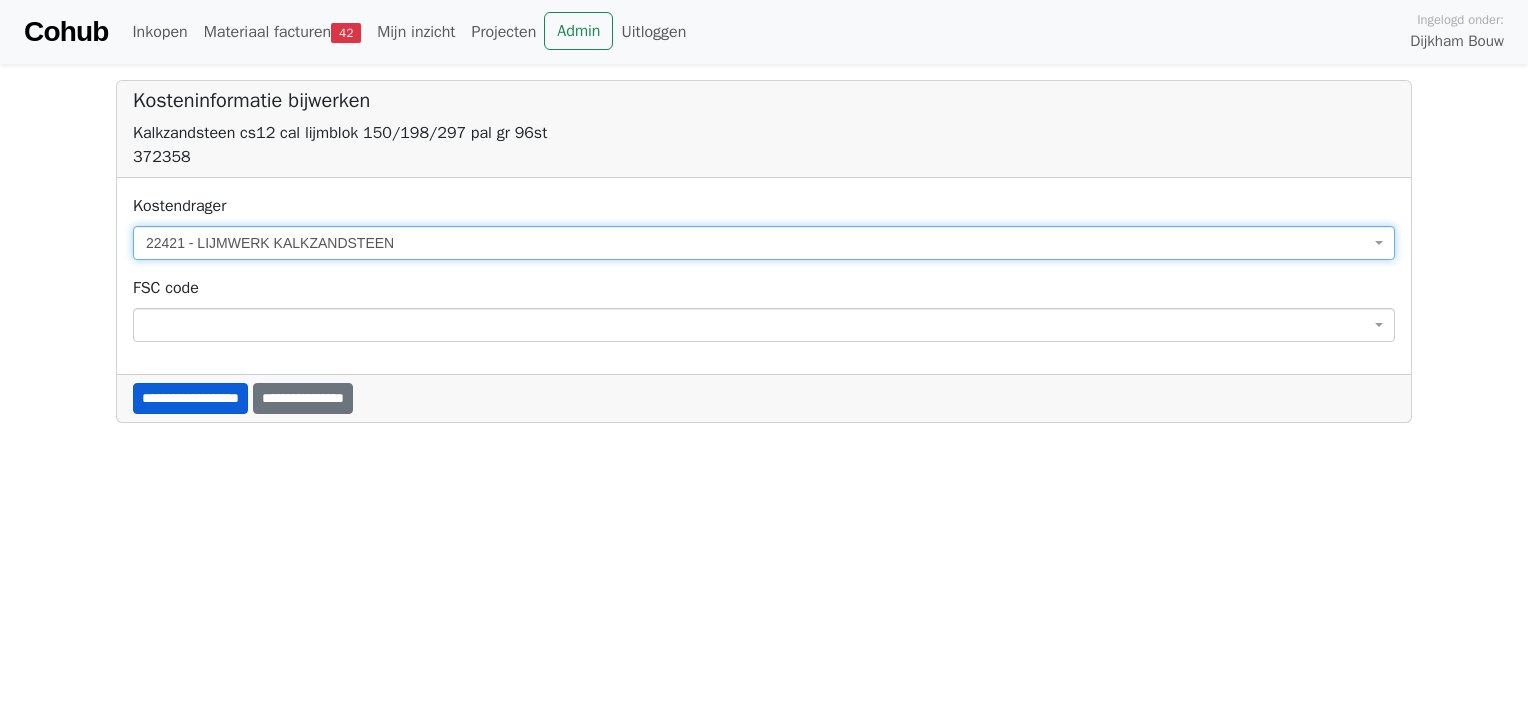 click on "**********" at bounding box center [190, 398] 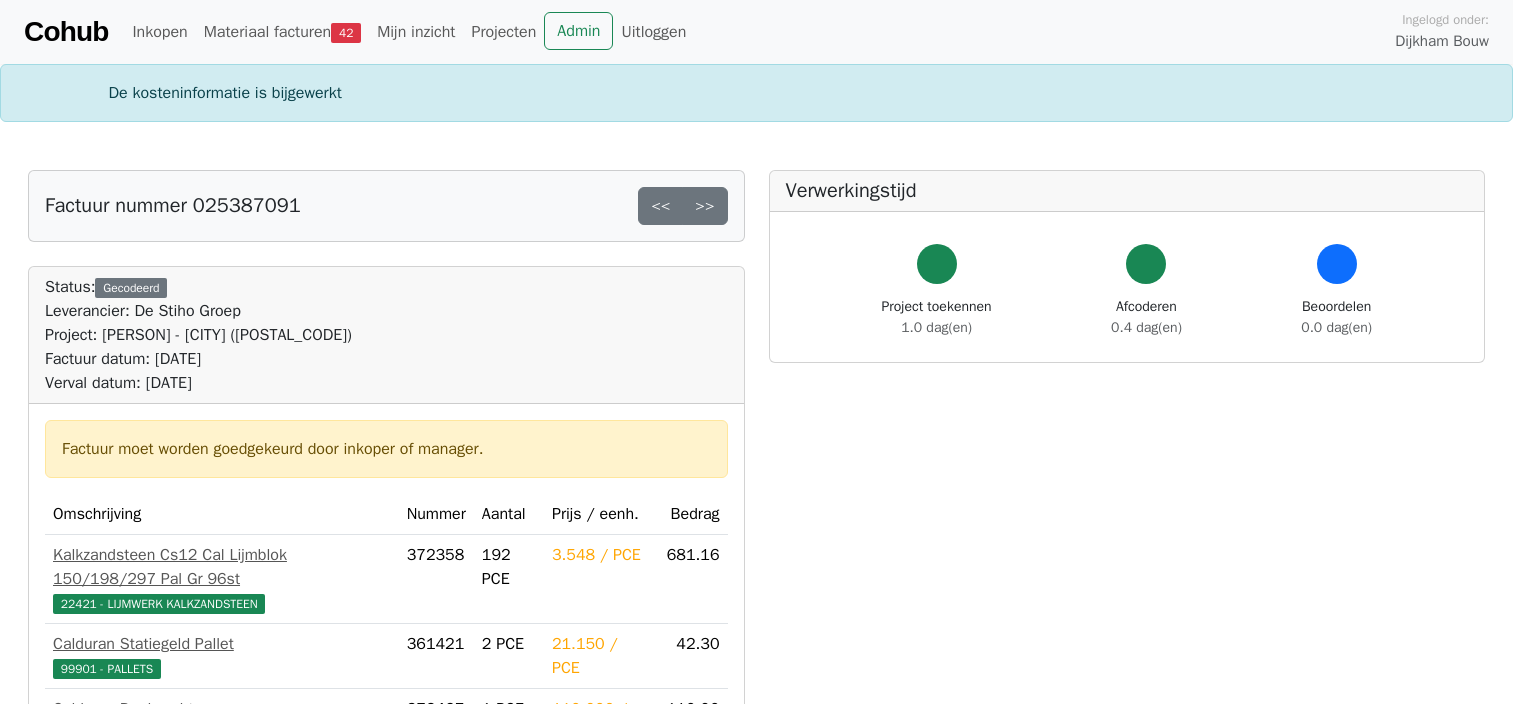 scroll, scrollTop: 0, scrollLeft: 0, axis: both 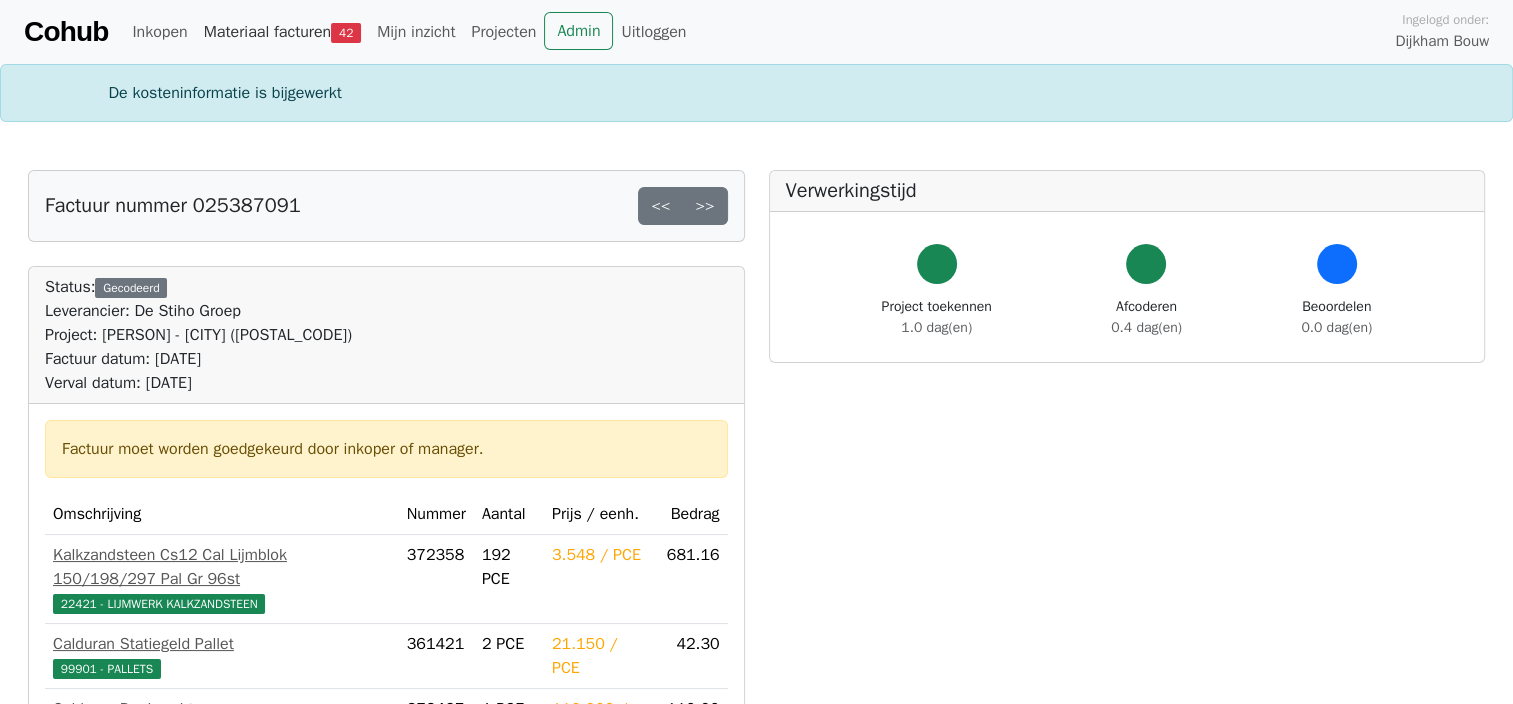 click on "42" at bounding box center [346, 33] 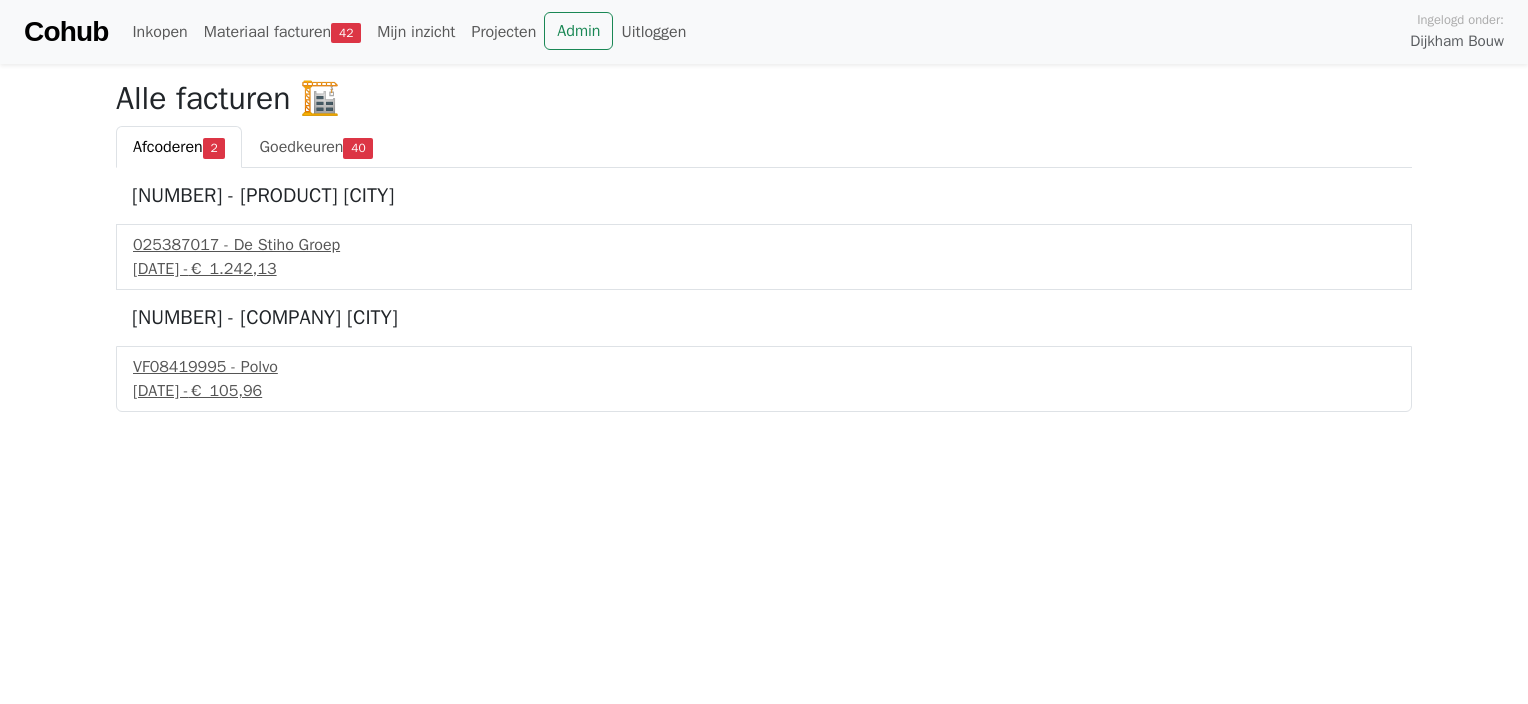 scroll, scrollTop: 0, scrollLeft: 0, axis: both 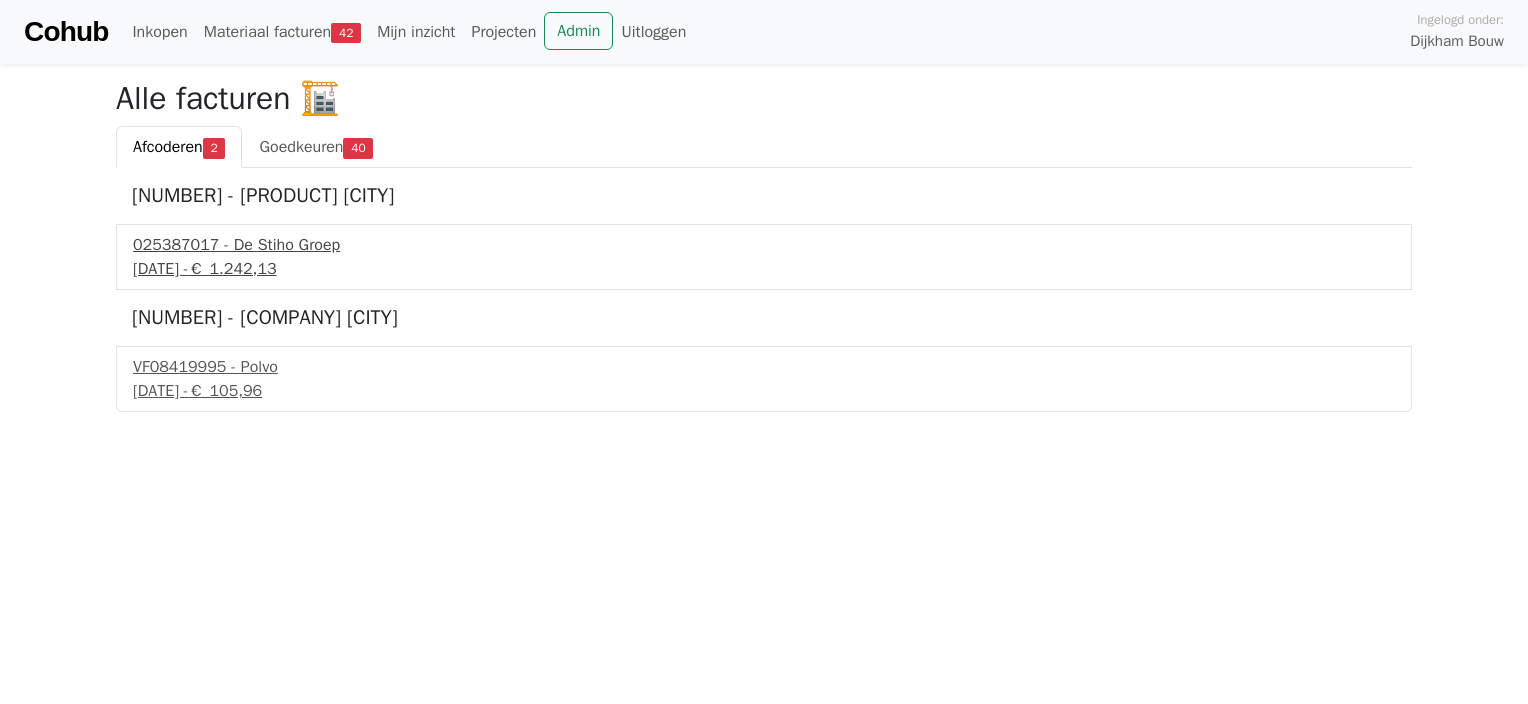 click on "025387017 - De Stiho Groep" at bounding box center [764, 245] 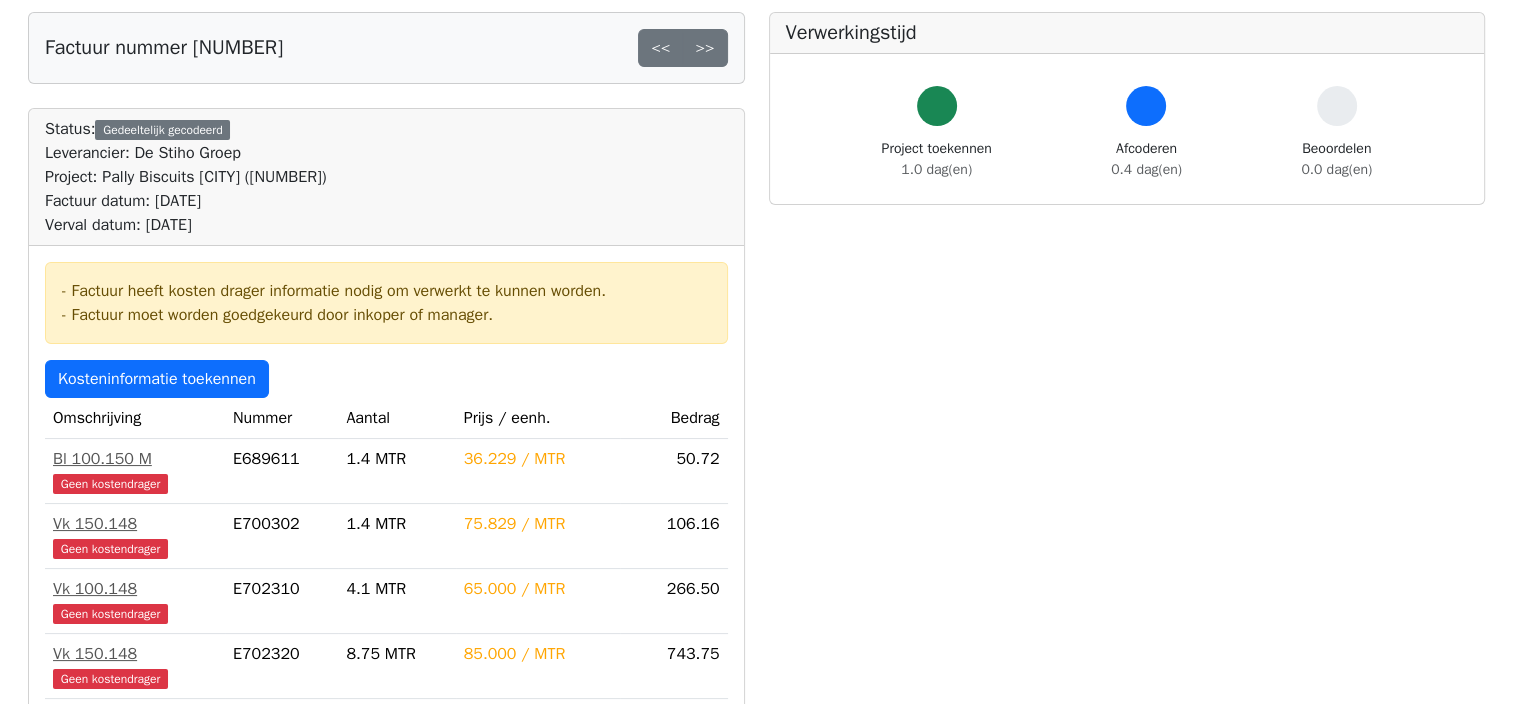 scroll, scrollTop: 200, scrollLeft: 0, axis: vertical 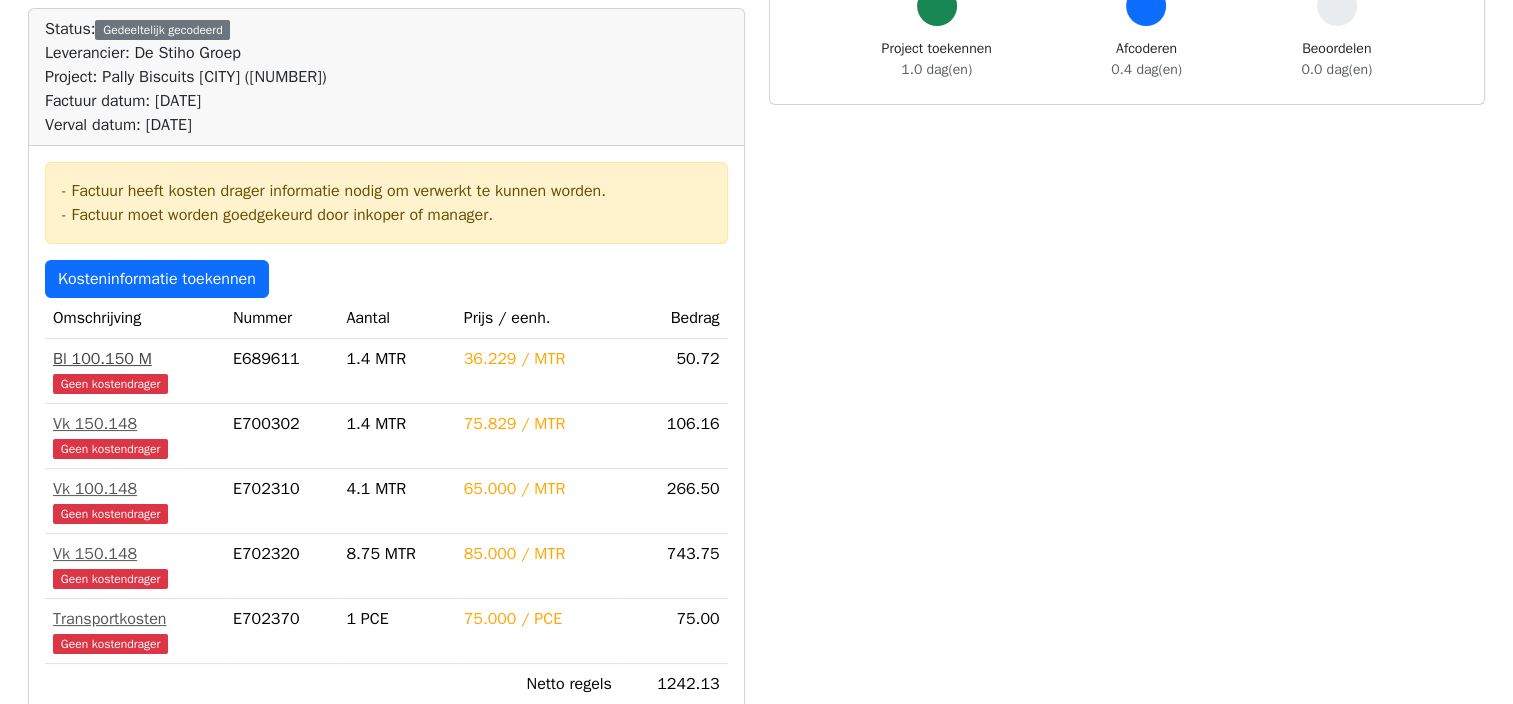 click on "Geen kostendrager" at bounding box center (110, 384) 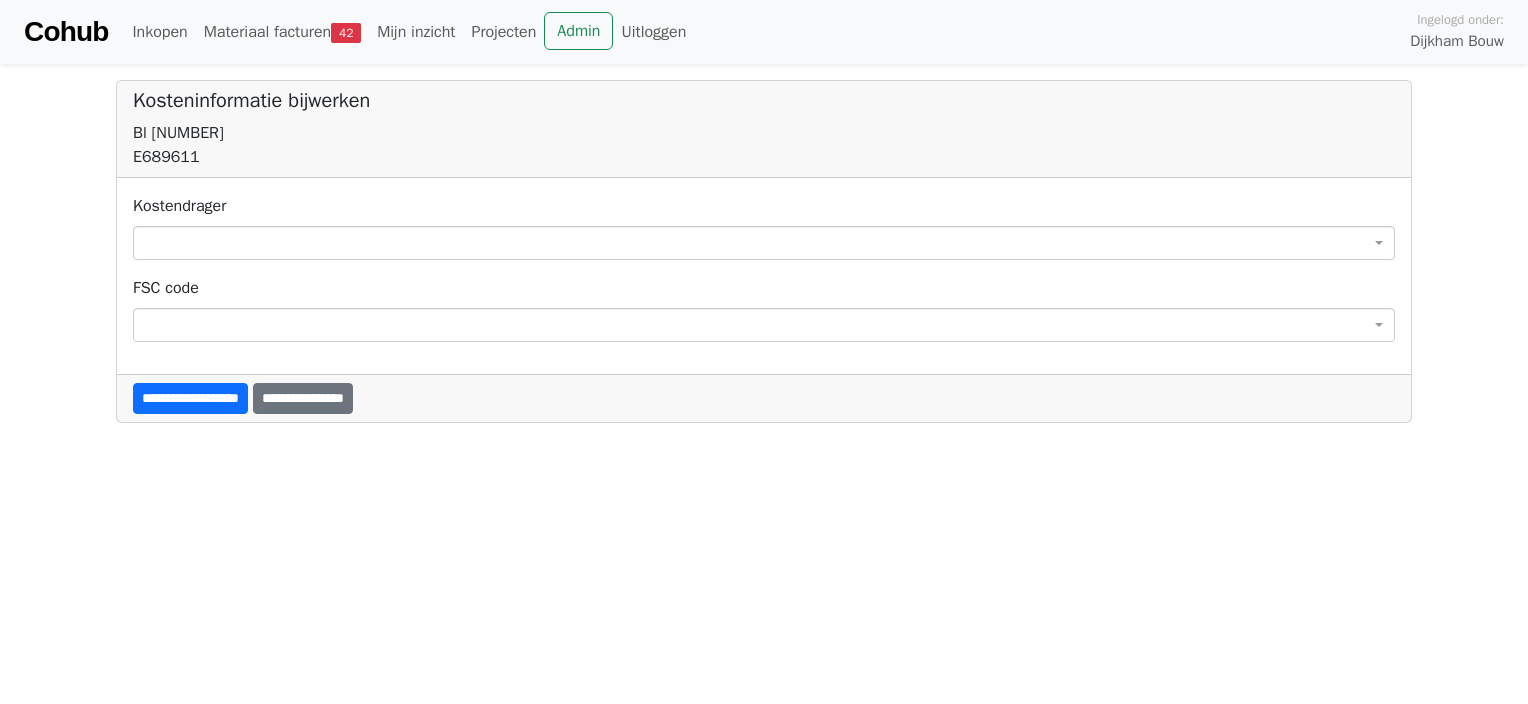 scroll, scrollTop: 0, scrollLeft: 0, axis: both 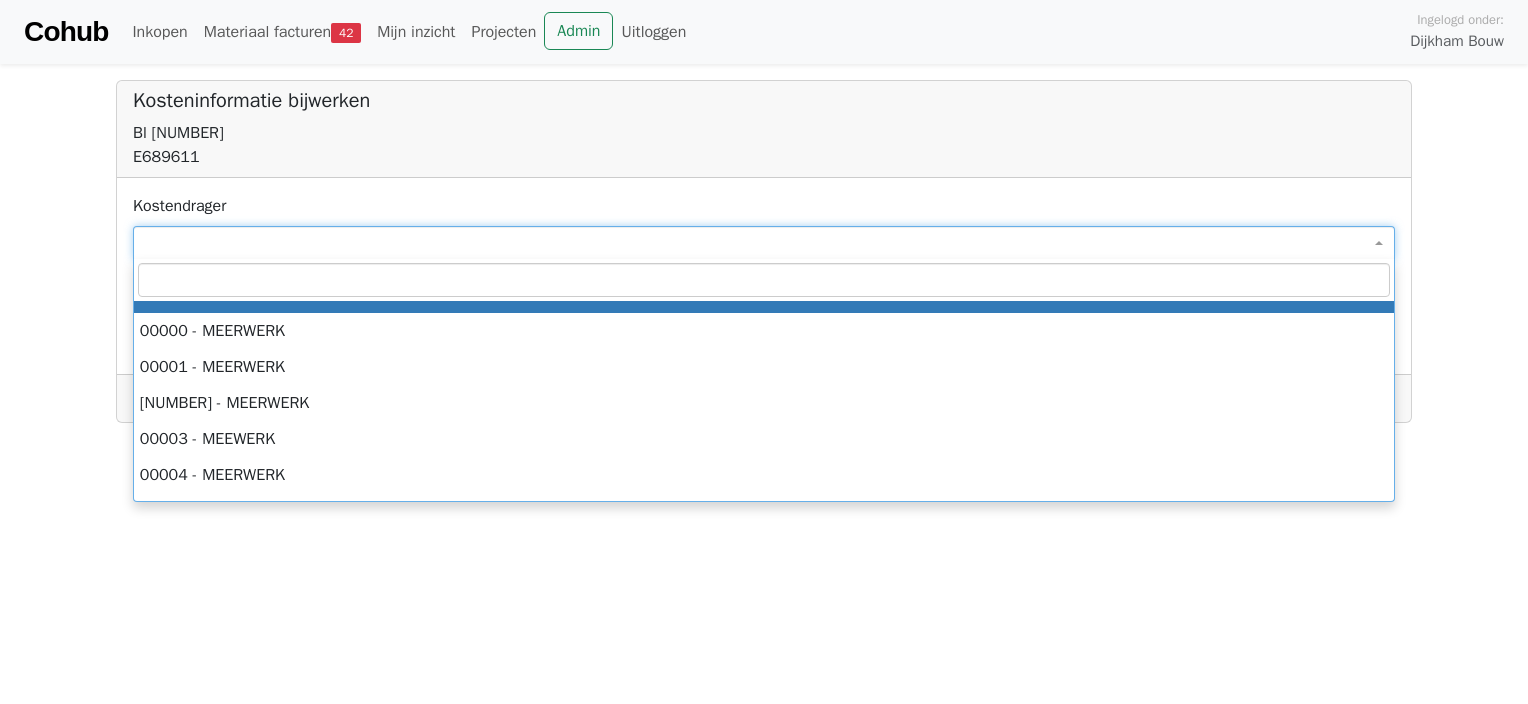 click at bounding box center (764, 243) 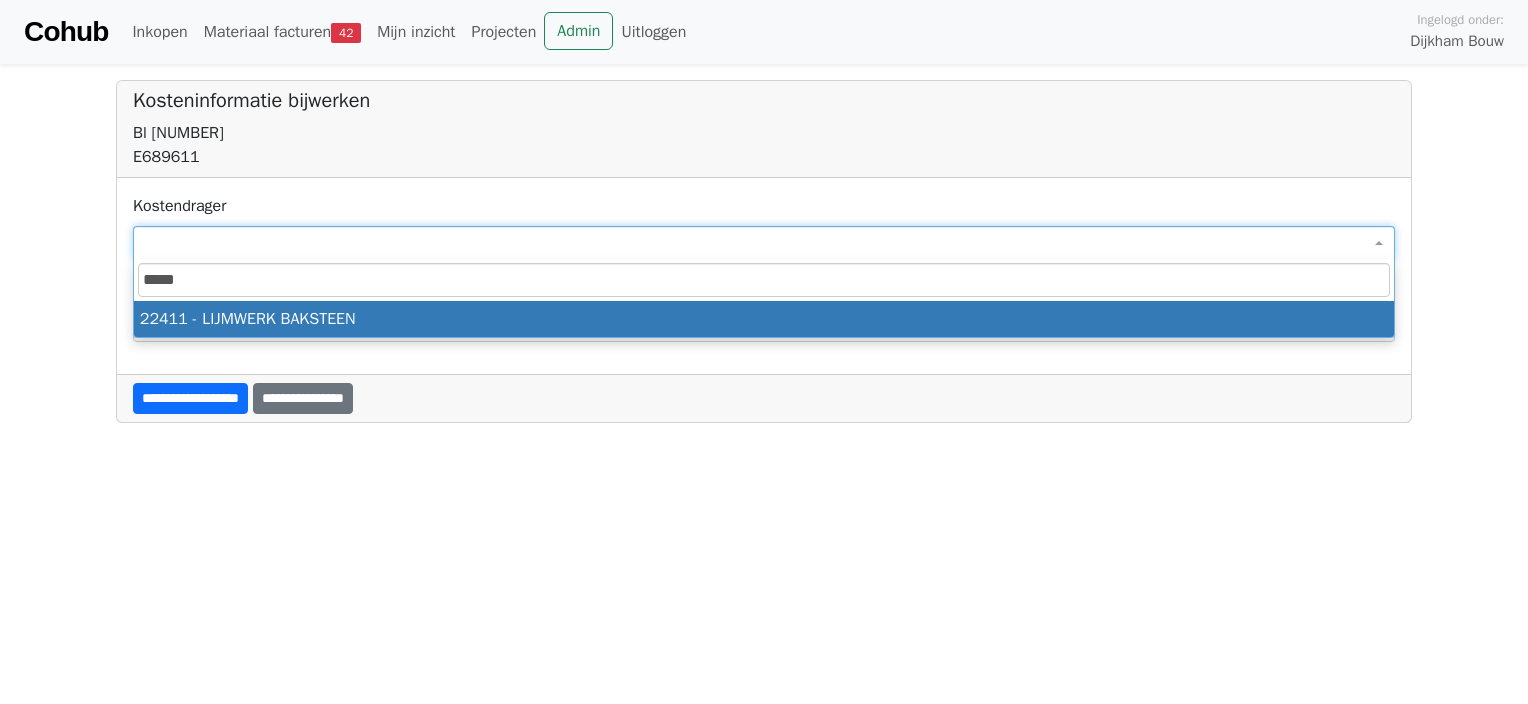 type on "*****" 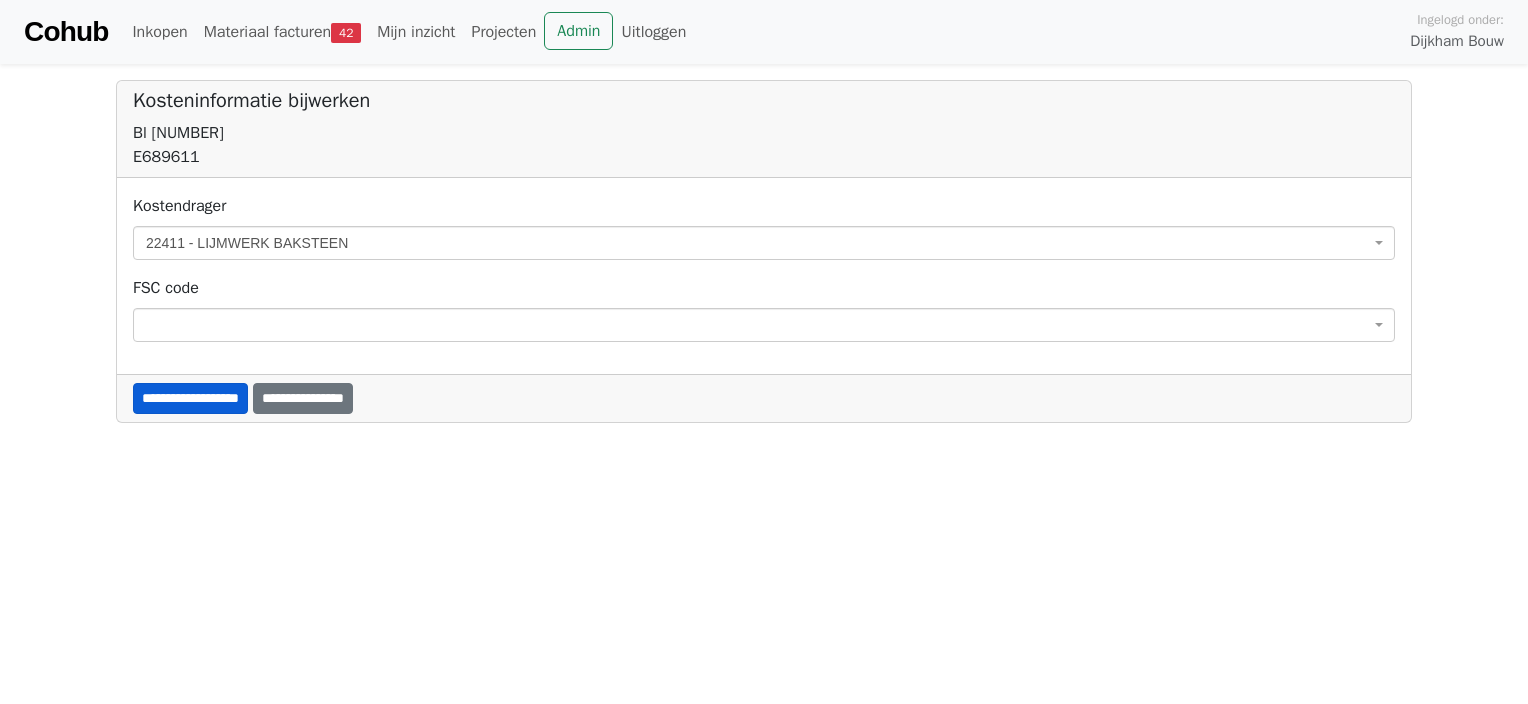 click on "**********" at bounding box center (190, 398) 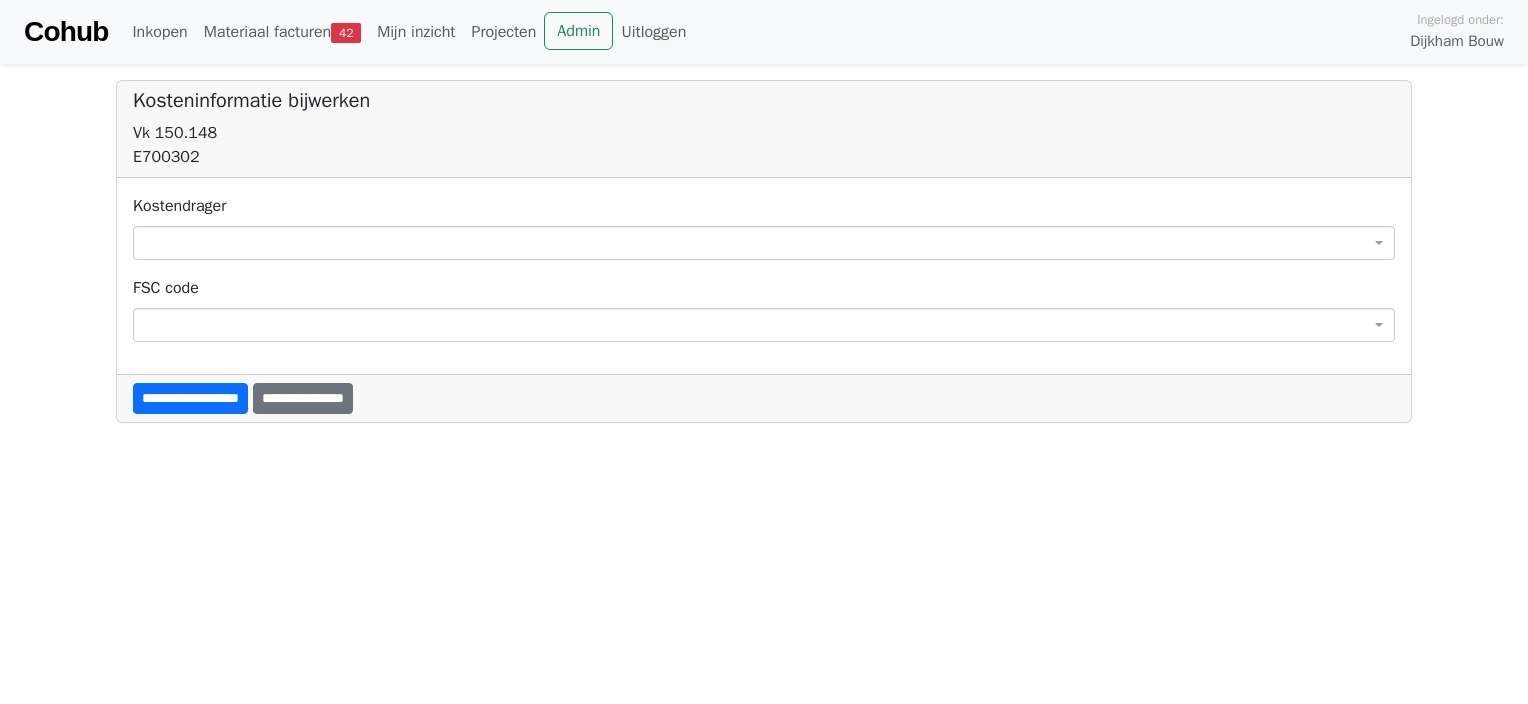 scroll, scrollTop: 0, scrollLeft: 0, axis: both 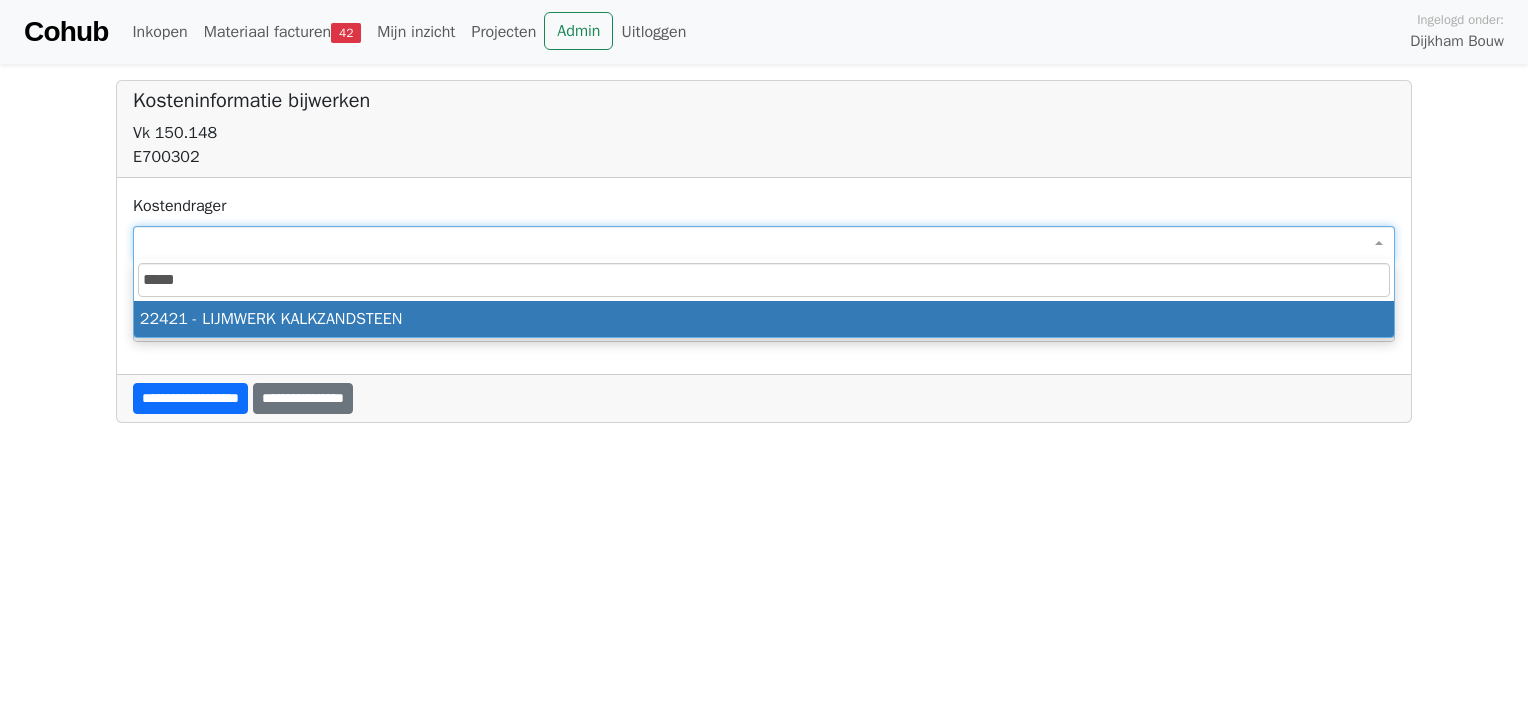 type on "*****" 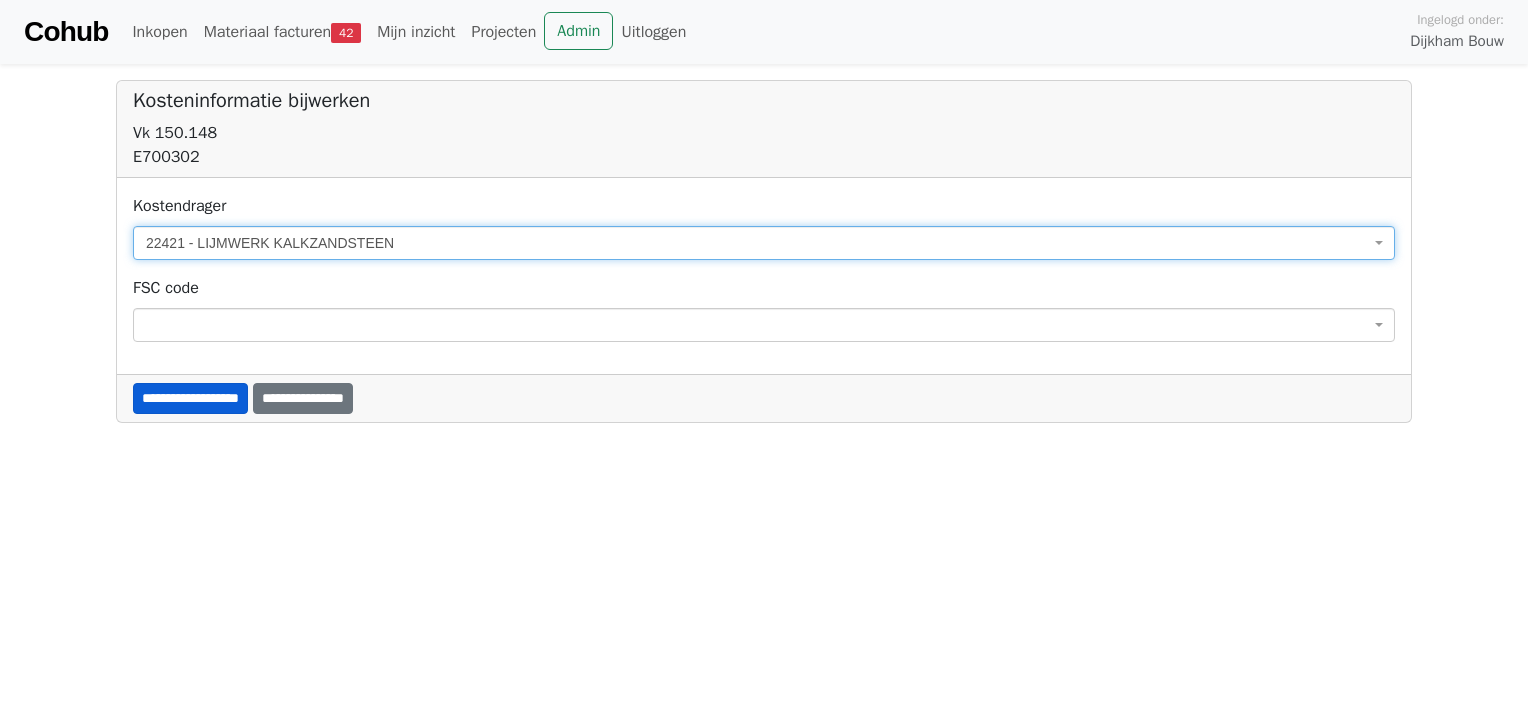 click on "**********" at bounding box center (190, 398) 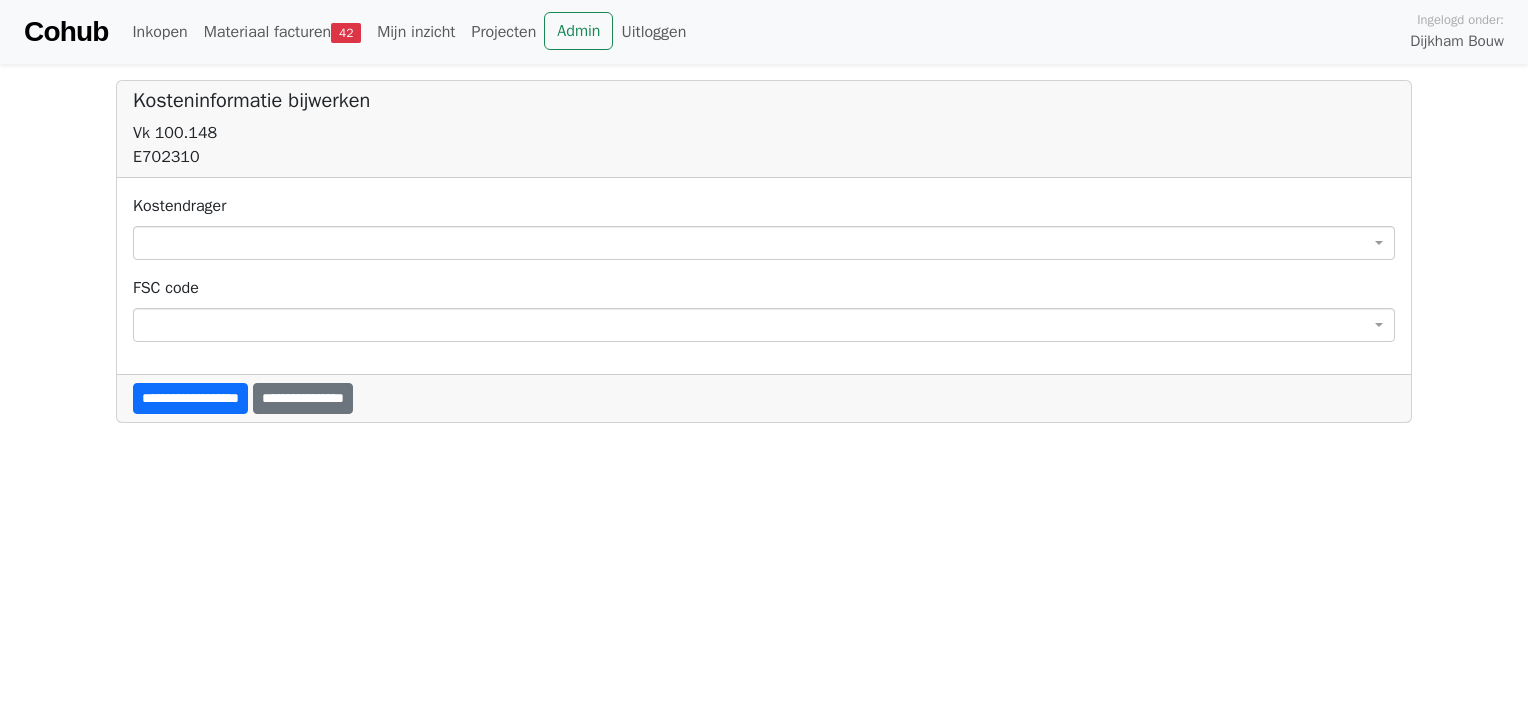 scroll, scrollTop: 0, scrollLeft: 0, axis: both 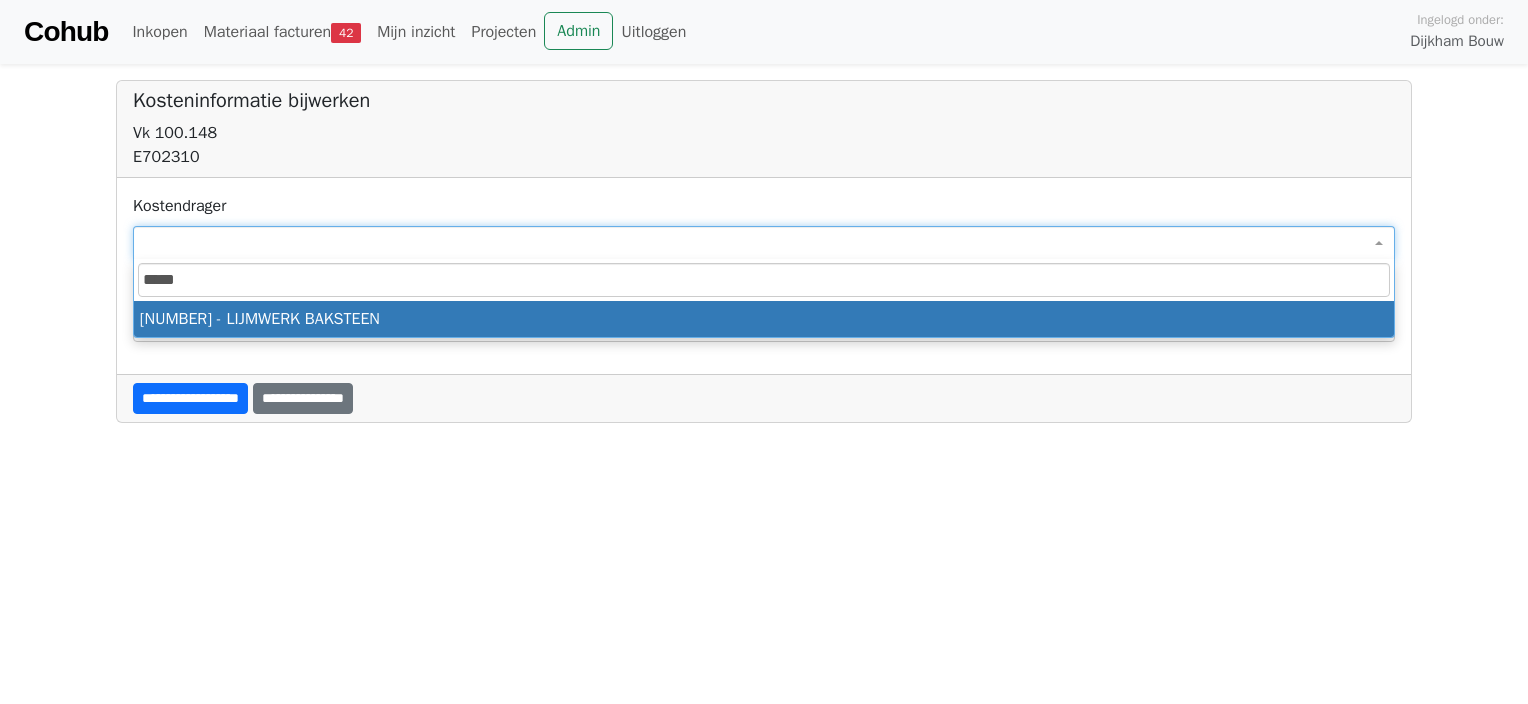 type on "*****" 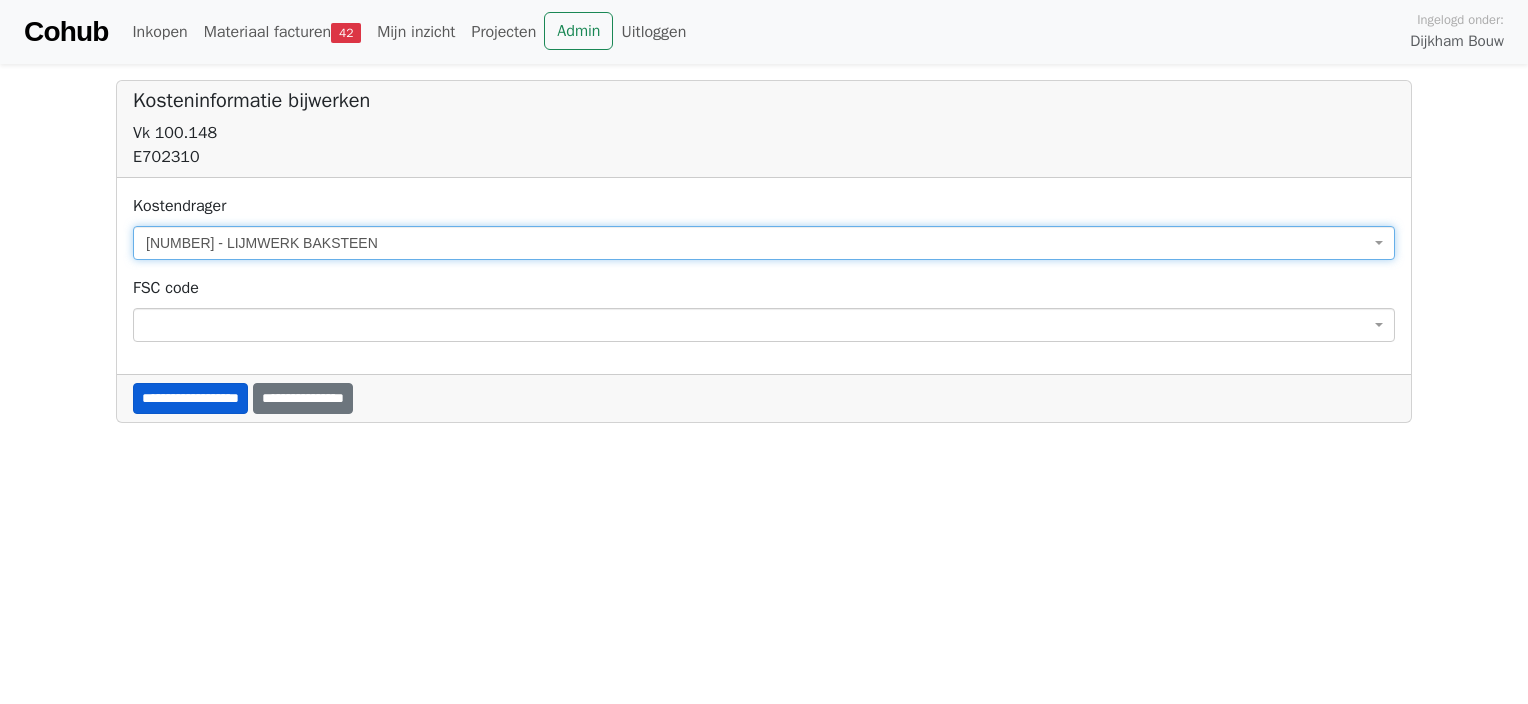 click on "**********" at bounding box center (190, 398) 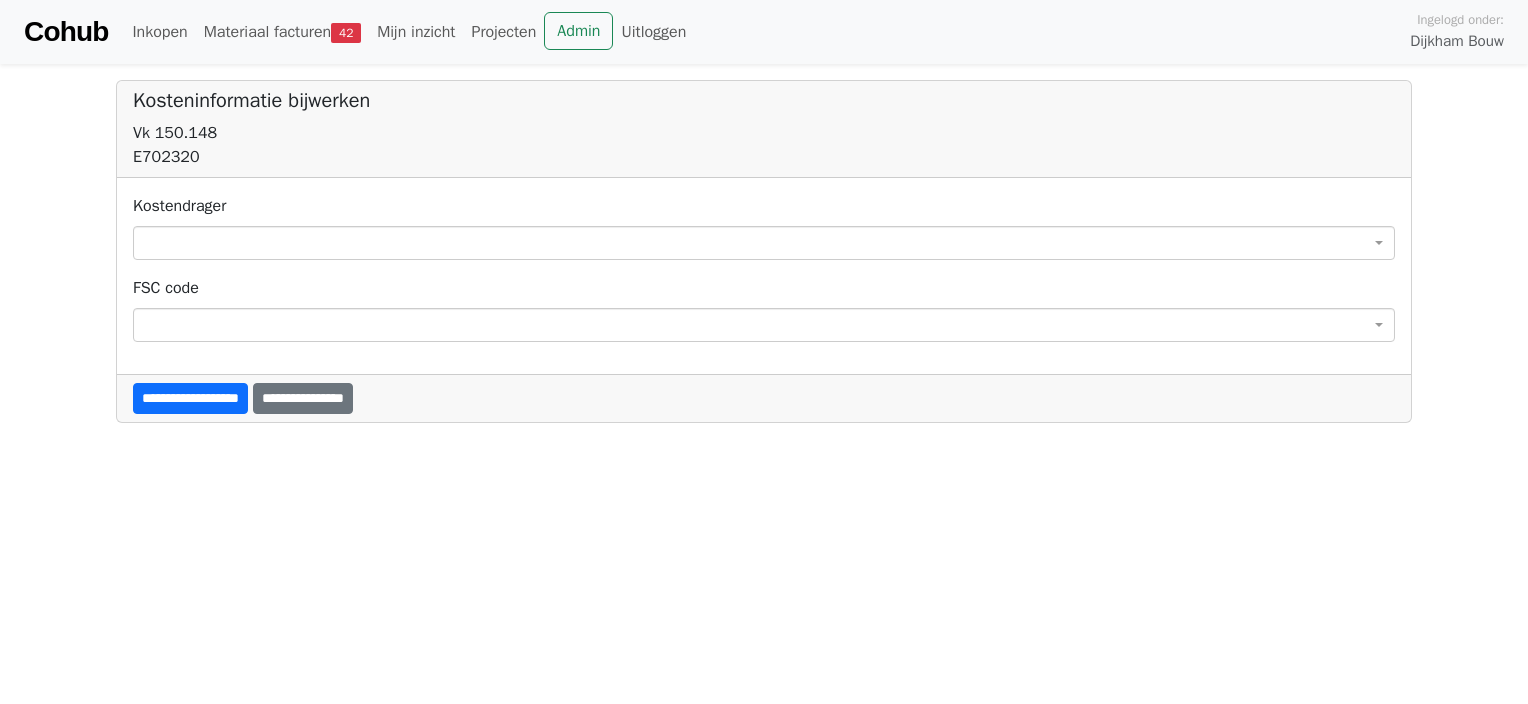 scroll, scrollTop: 0, scrollLeft: 0, axis: both 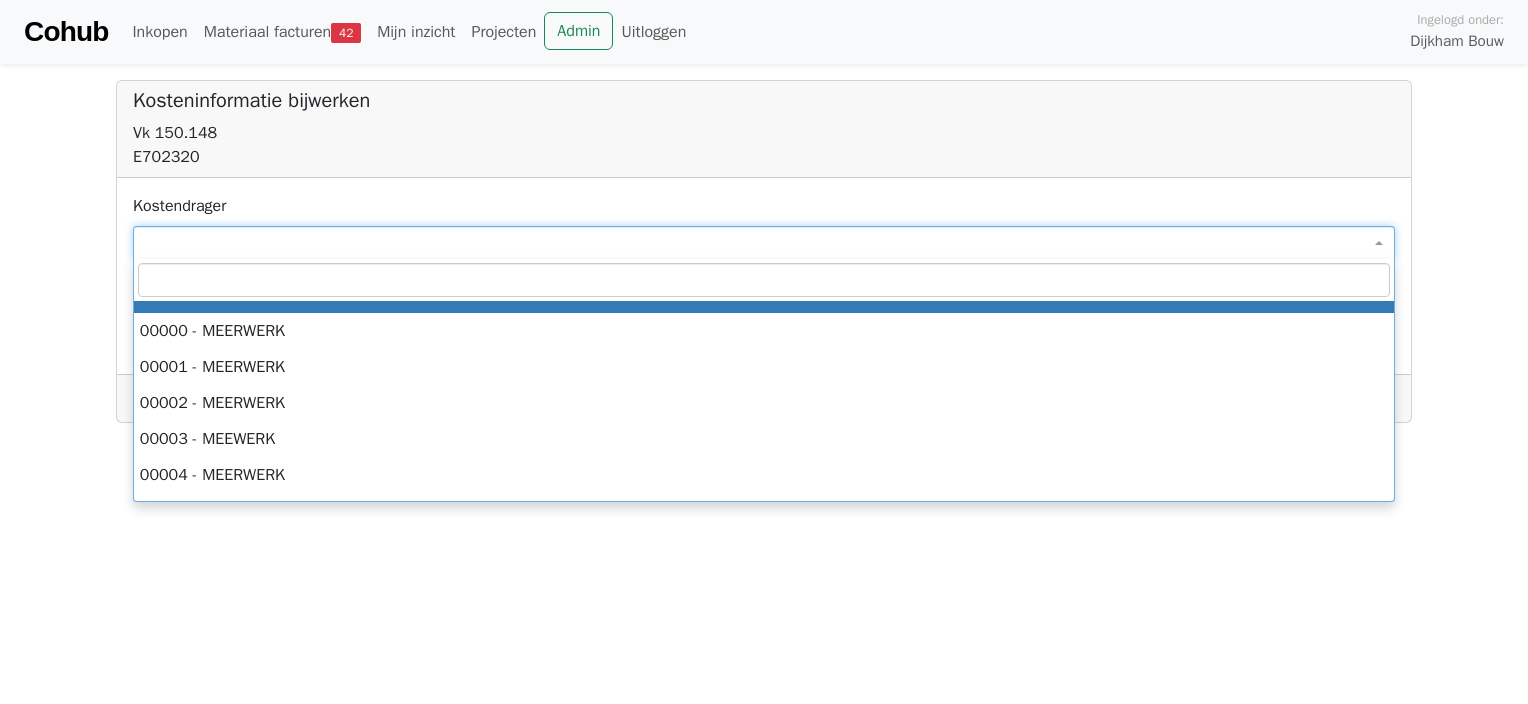 click at bounding box center (764, 243) 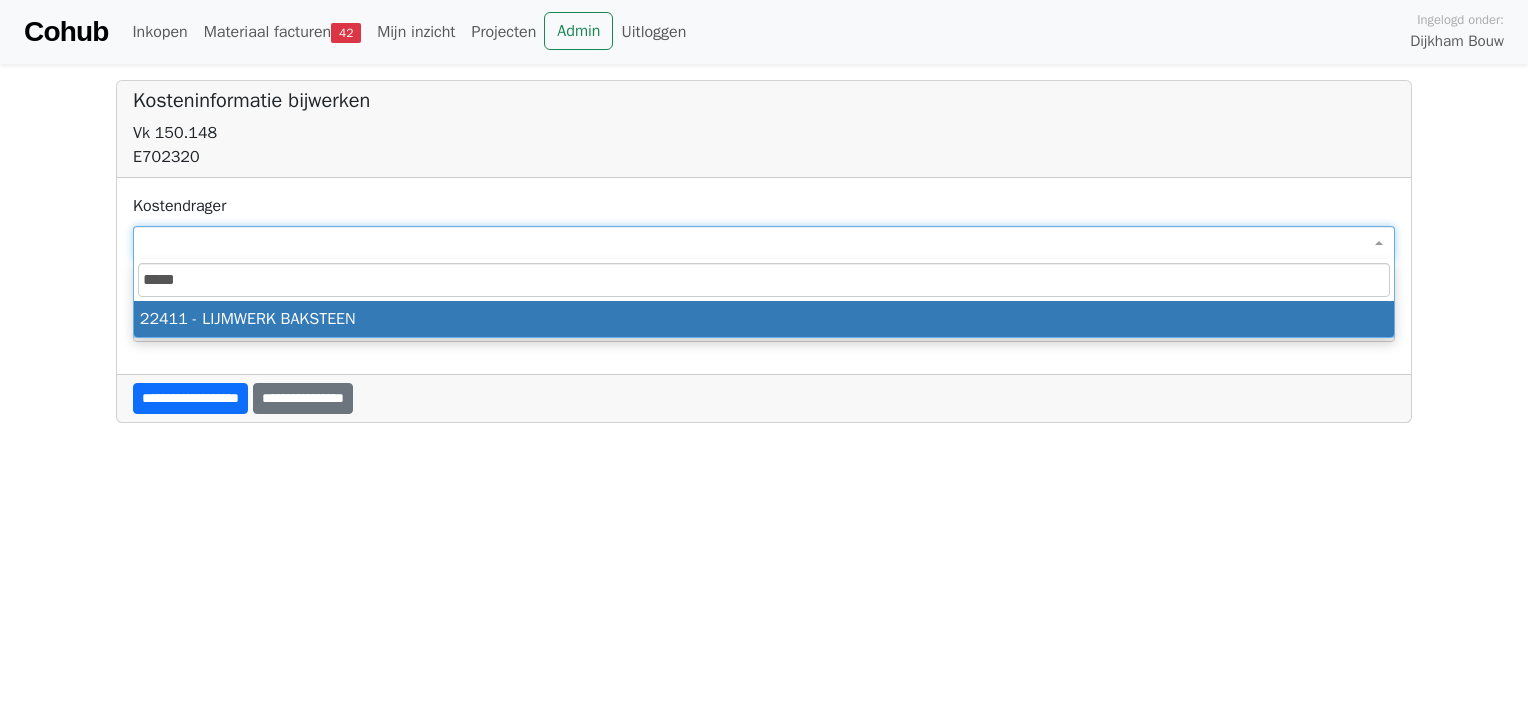 type on "*****" 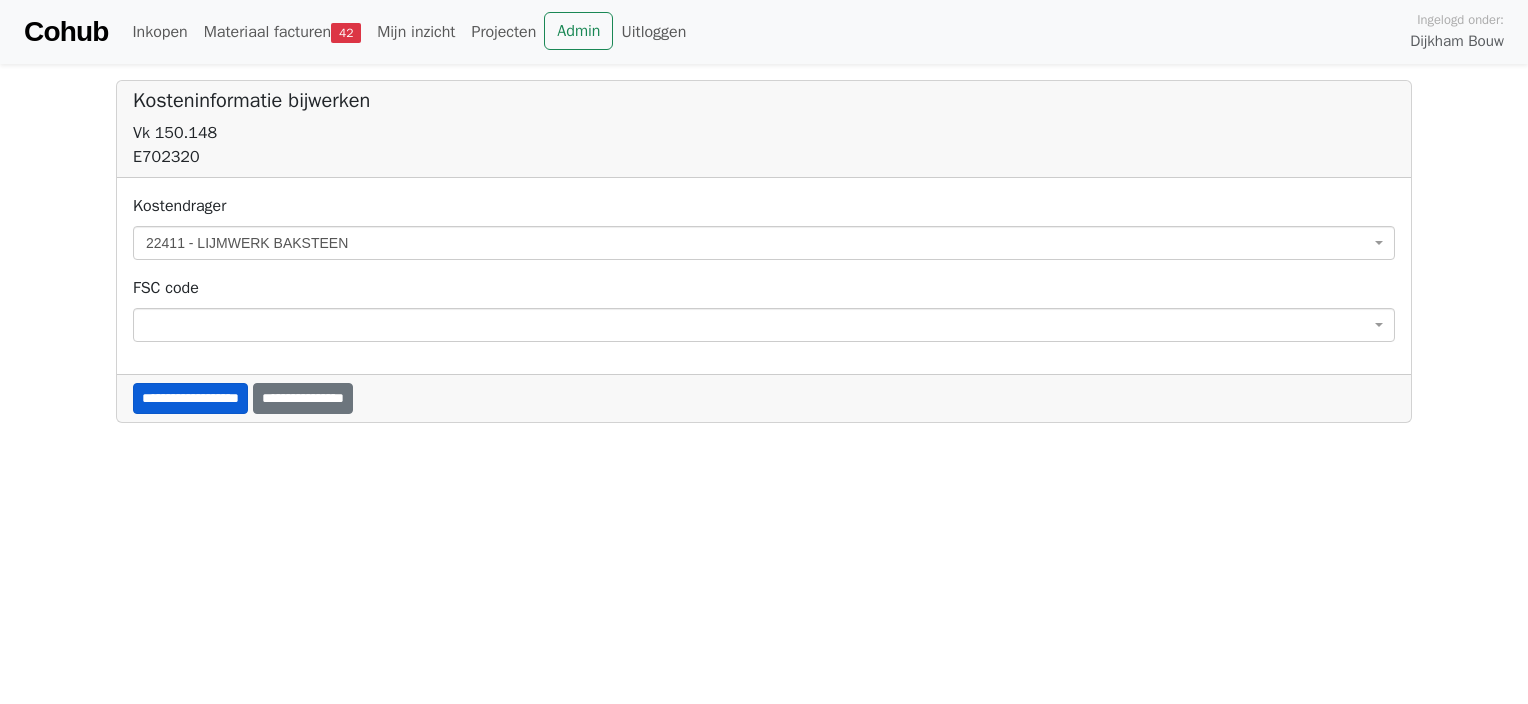 click on "**********" at bounding box center (190, 398) 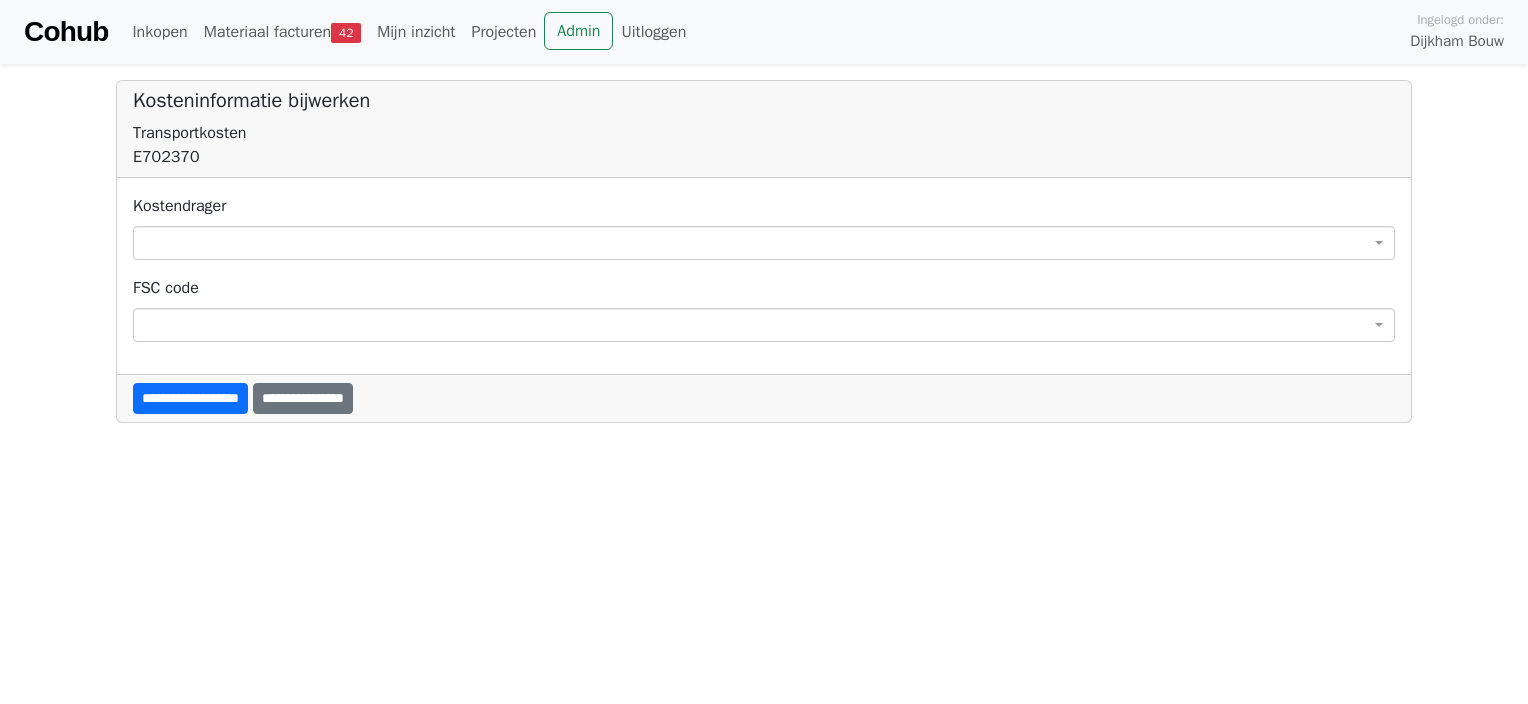 scroll, scrollTop: 0, scrollLeft: 0, axis: both 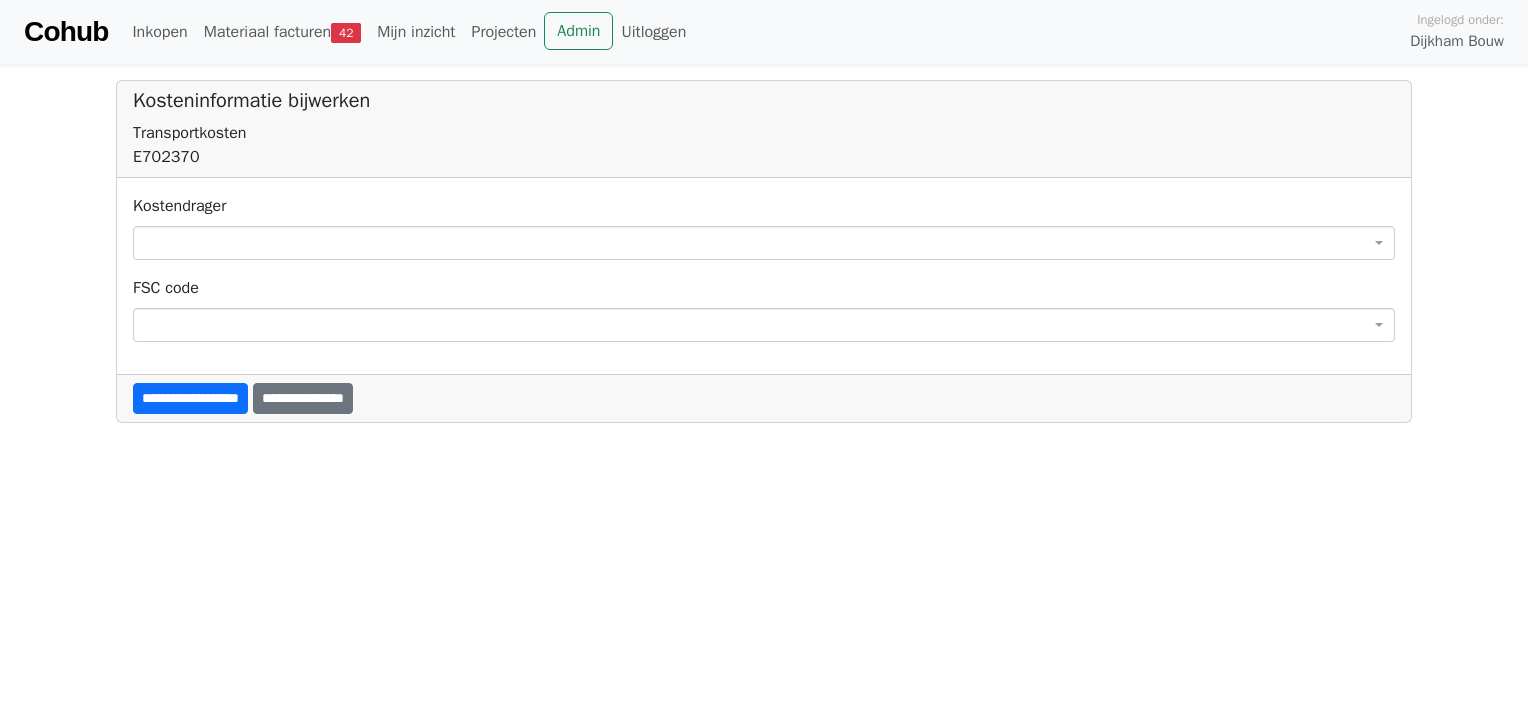 click at bounding box center (764, 243) 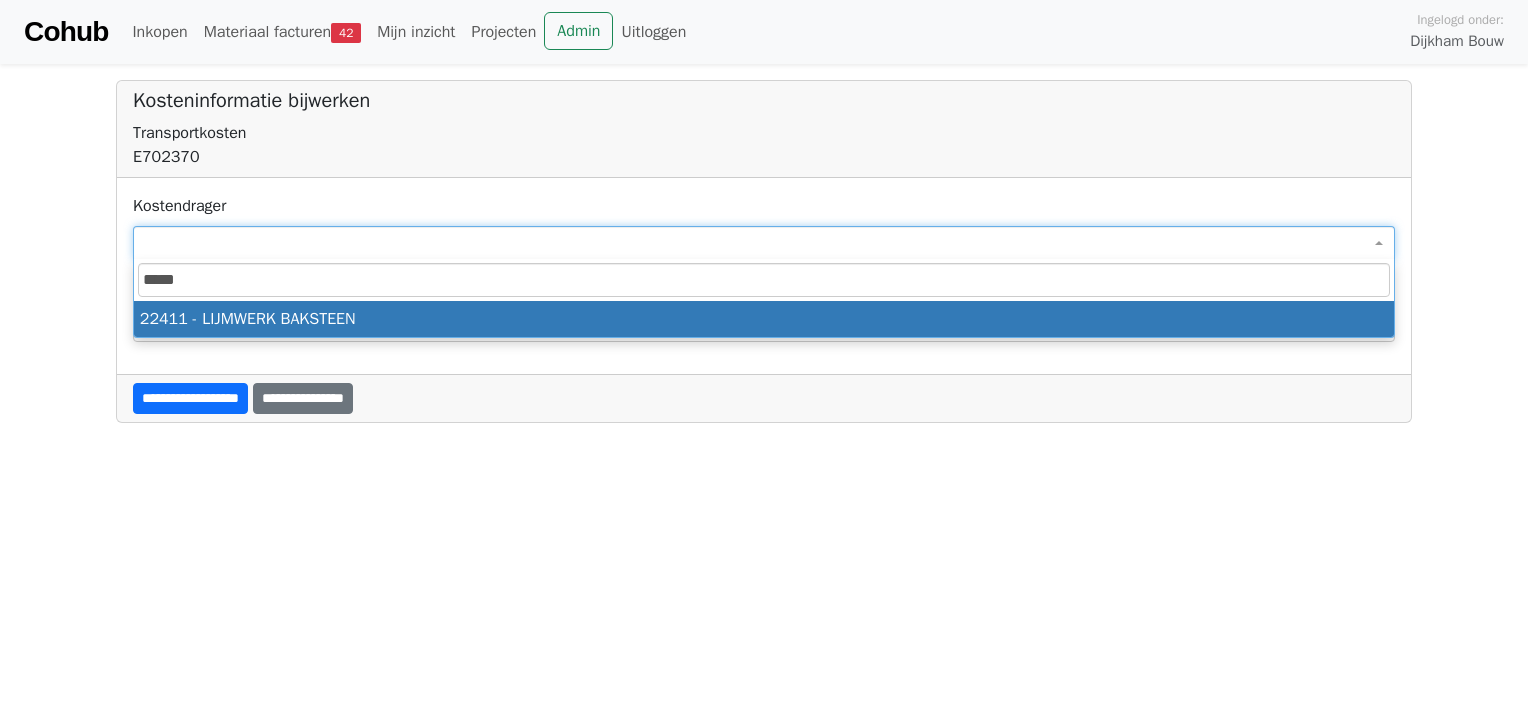 type on "*****" 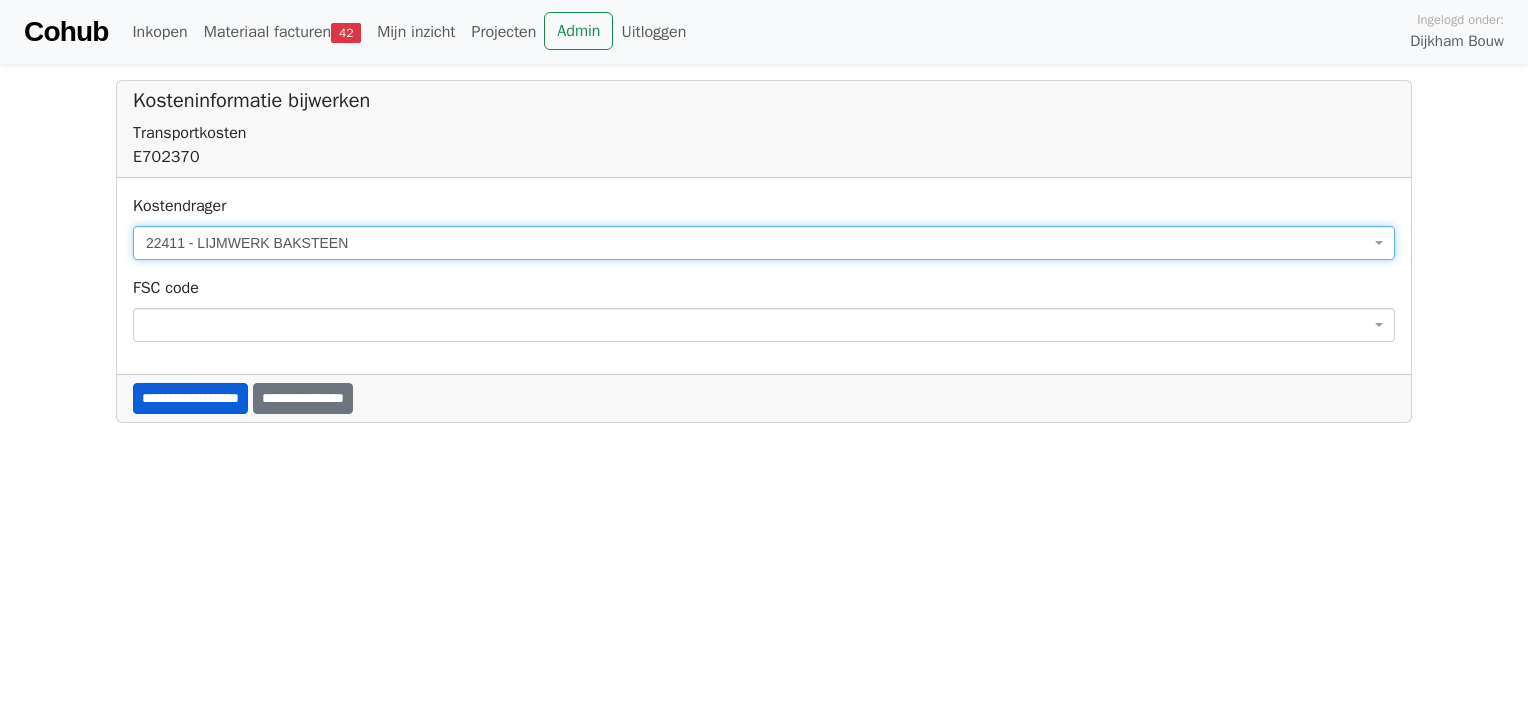 click on "**********" at bounding box center (190, 398) 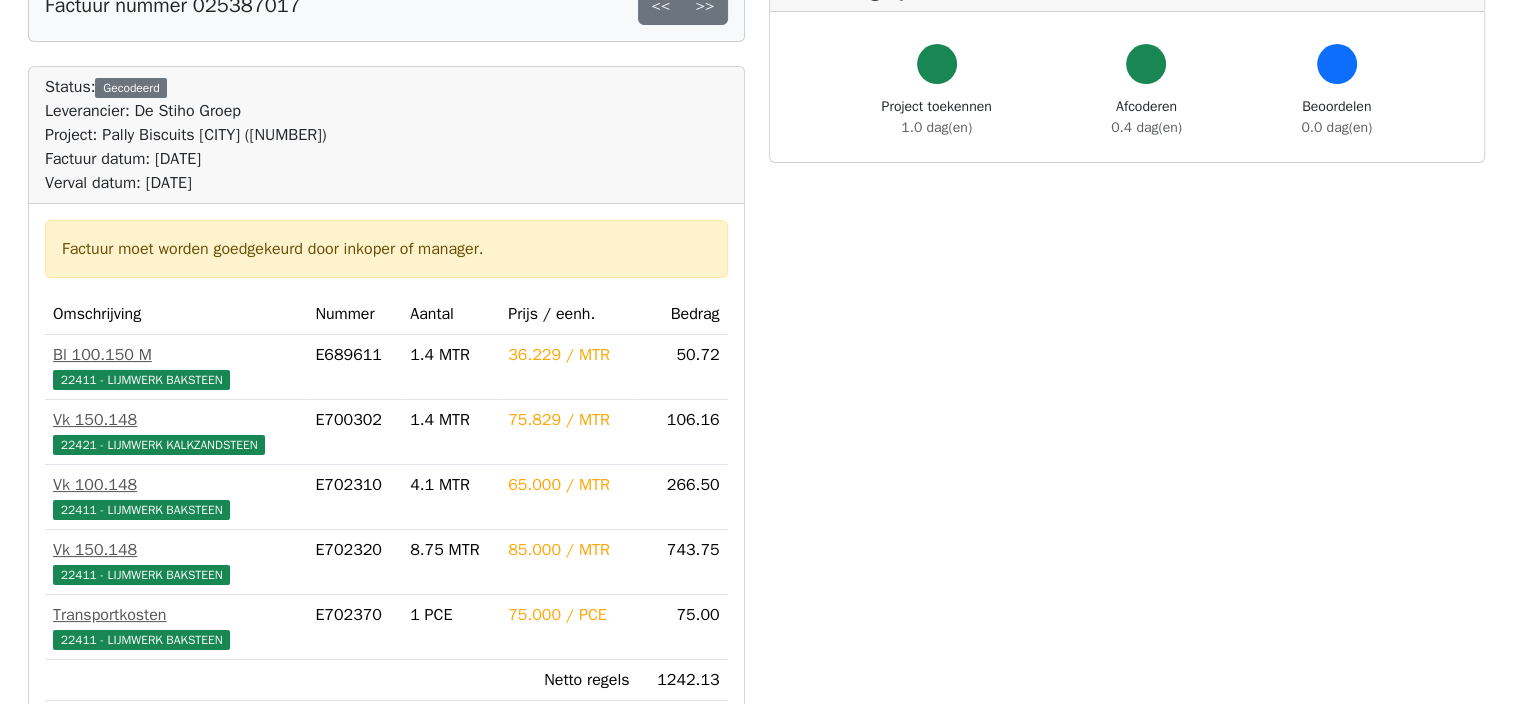 scroll, scrollTop: 0, scrollLeft: 0, axis: both 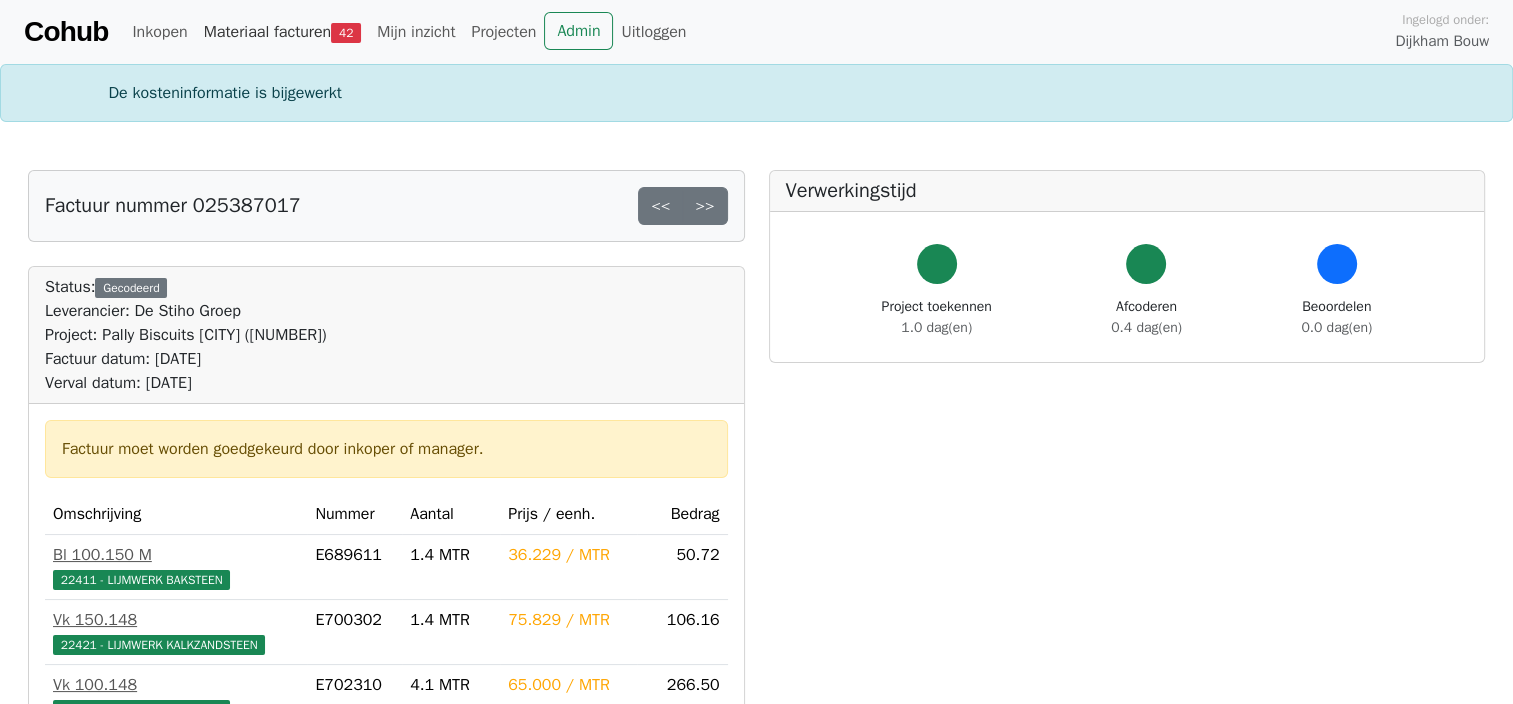 click on "42" at bounding box center [346, 33] 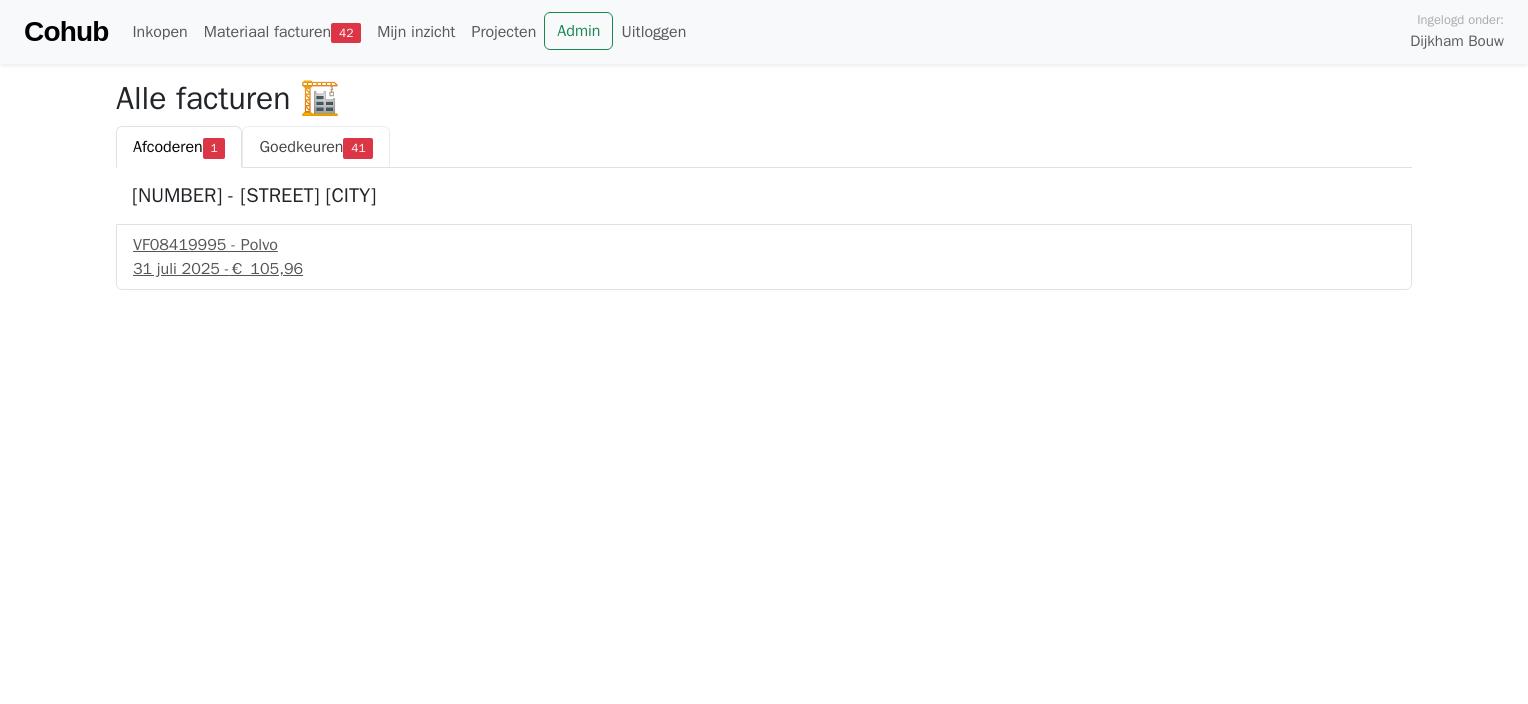 scroll, scrollTop: 0, scrollLeft: 0, axis: both 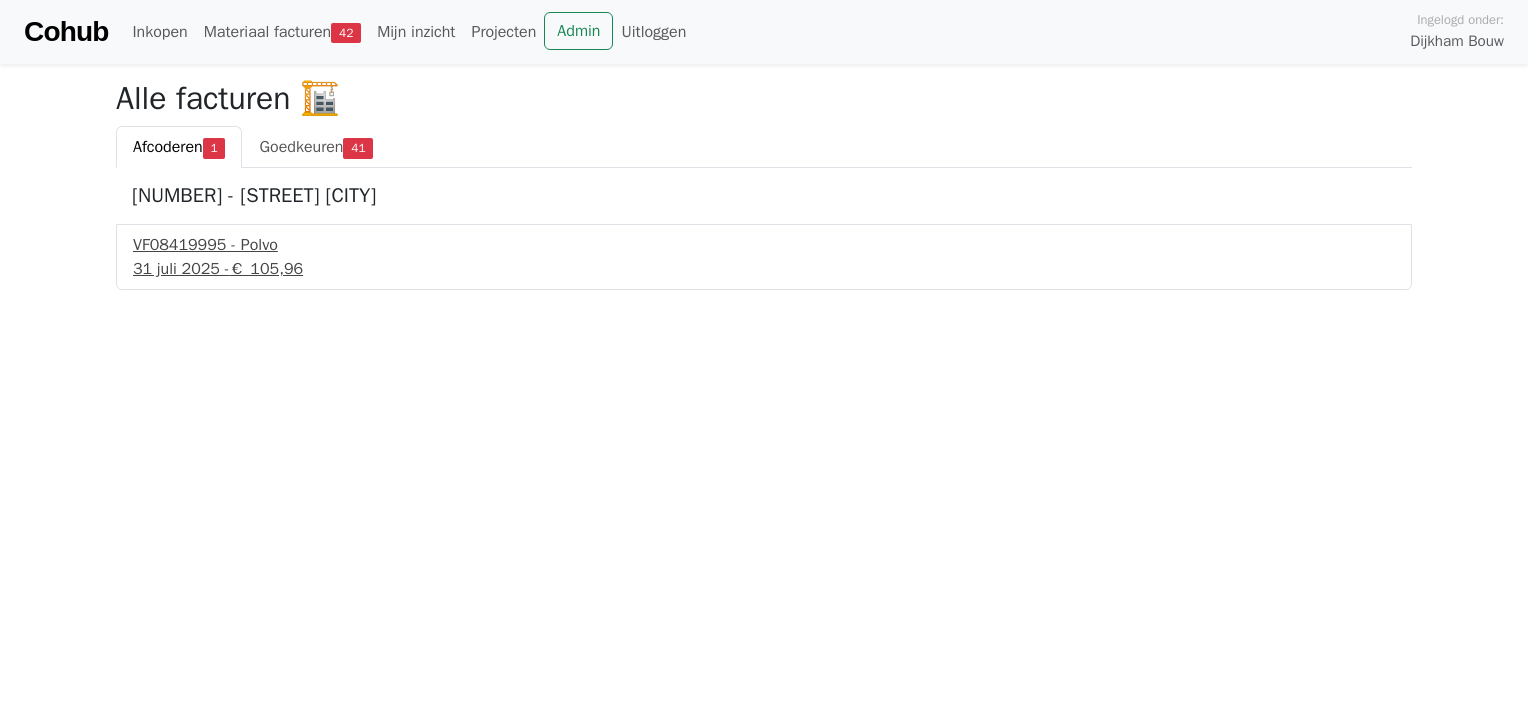 click on "VF08419995 - Polvo" at bounding box center (764, 245) 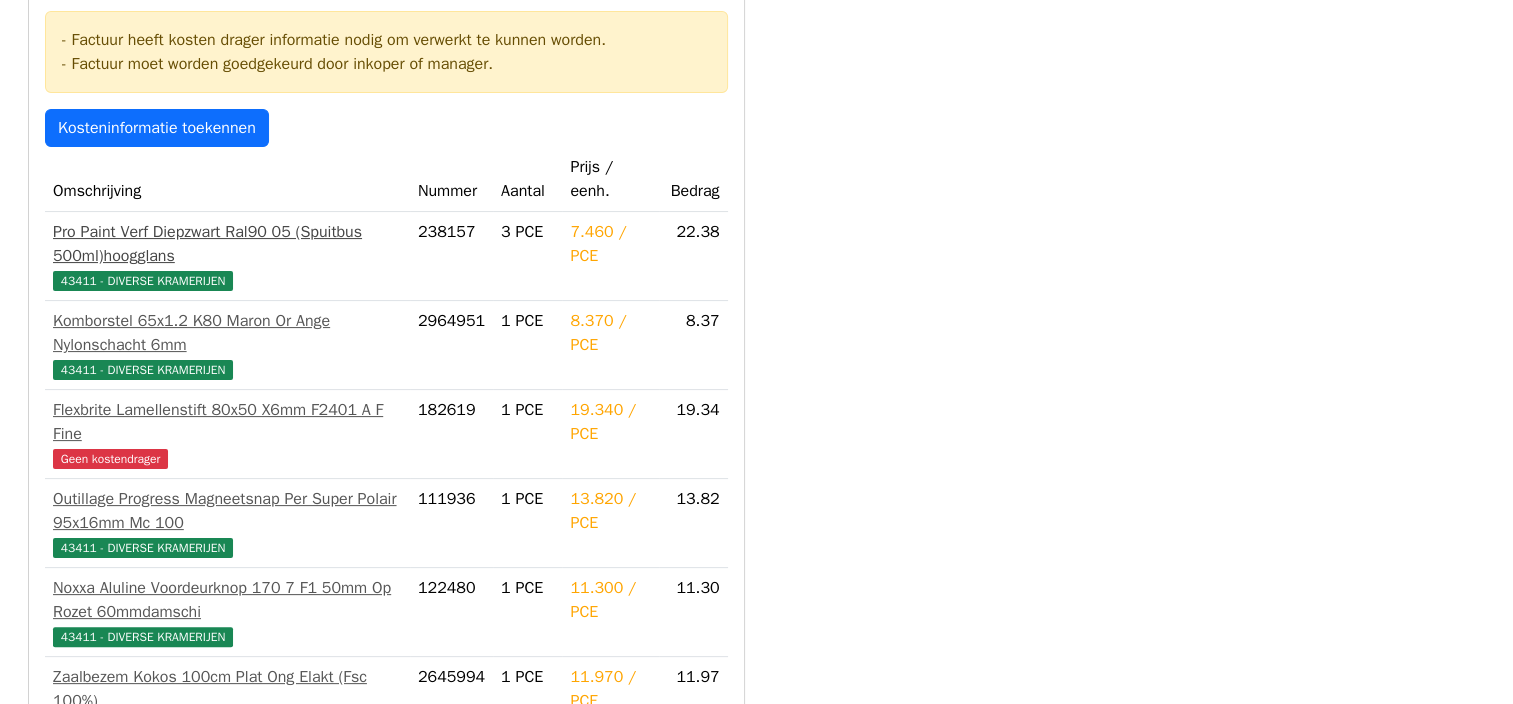 scroll, scrollTop: 400, scrollLeft: 0, axis: vertical 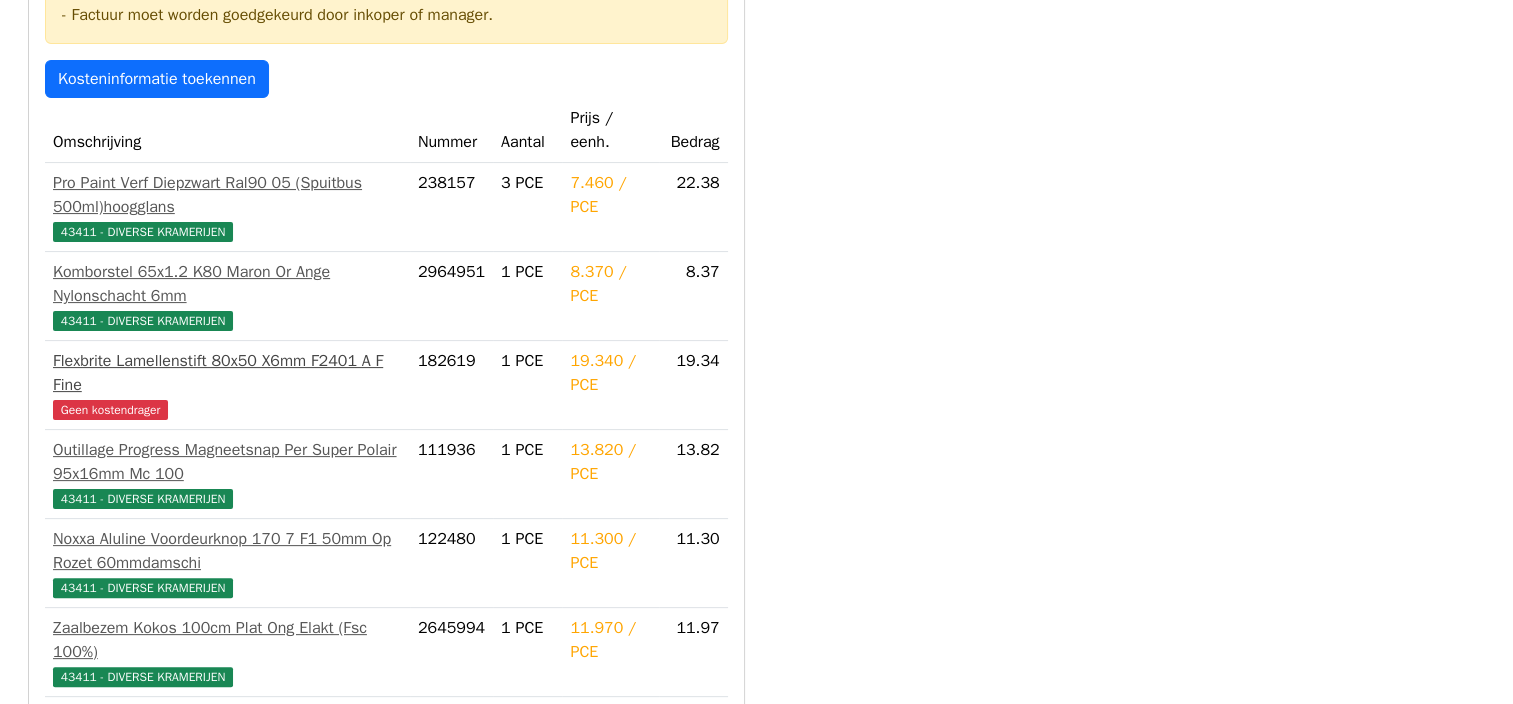 click on "Geen kostendrager" at bounding box center [110, 410] 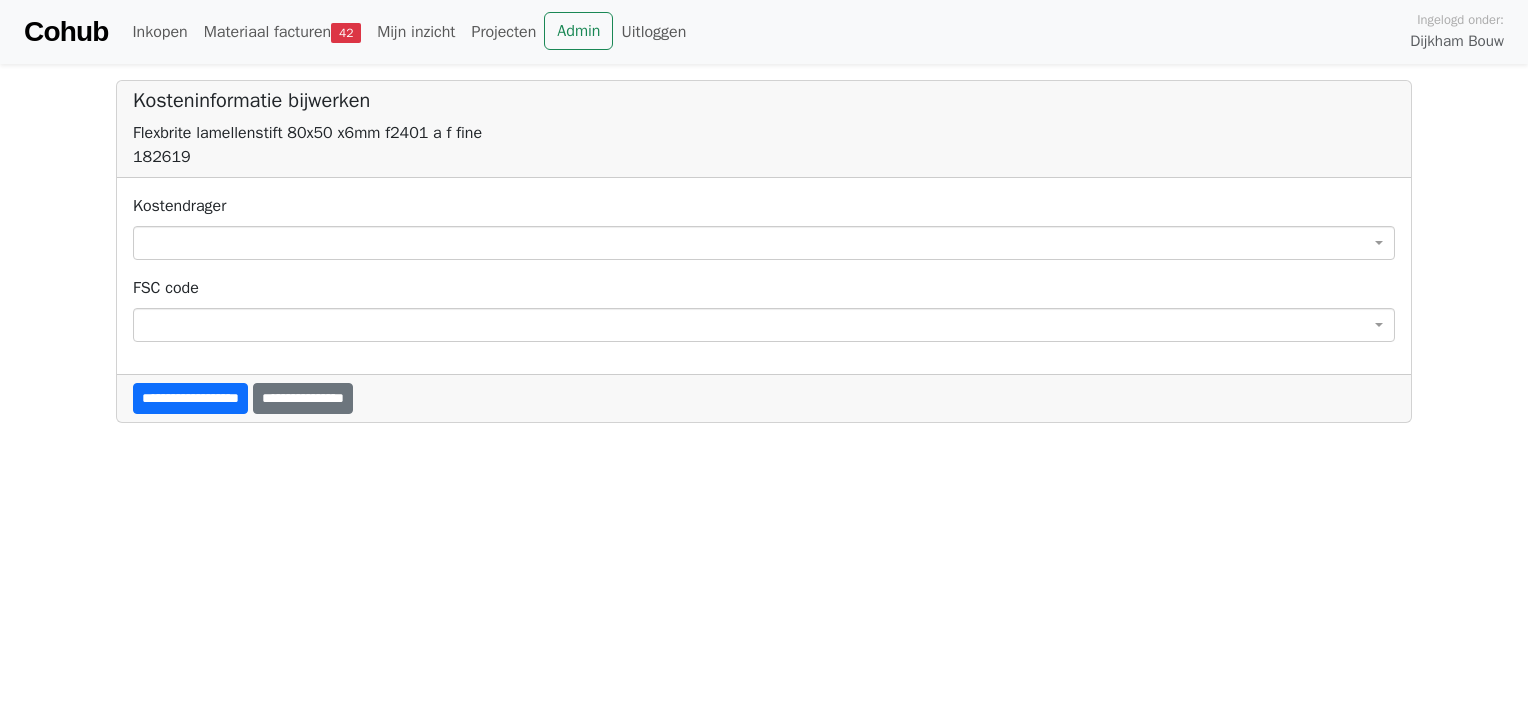 scroll, scrollTop: 0, scrollLeft: 0, axis: both 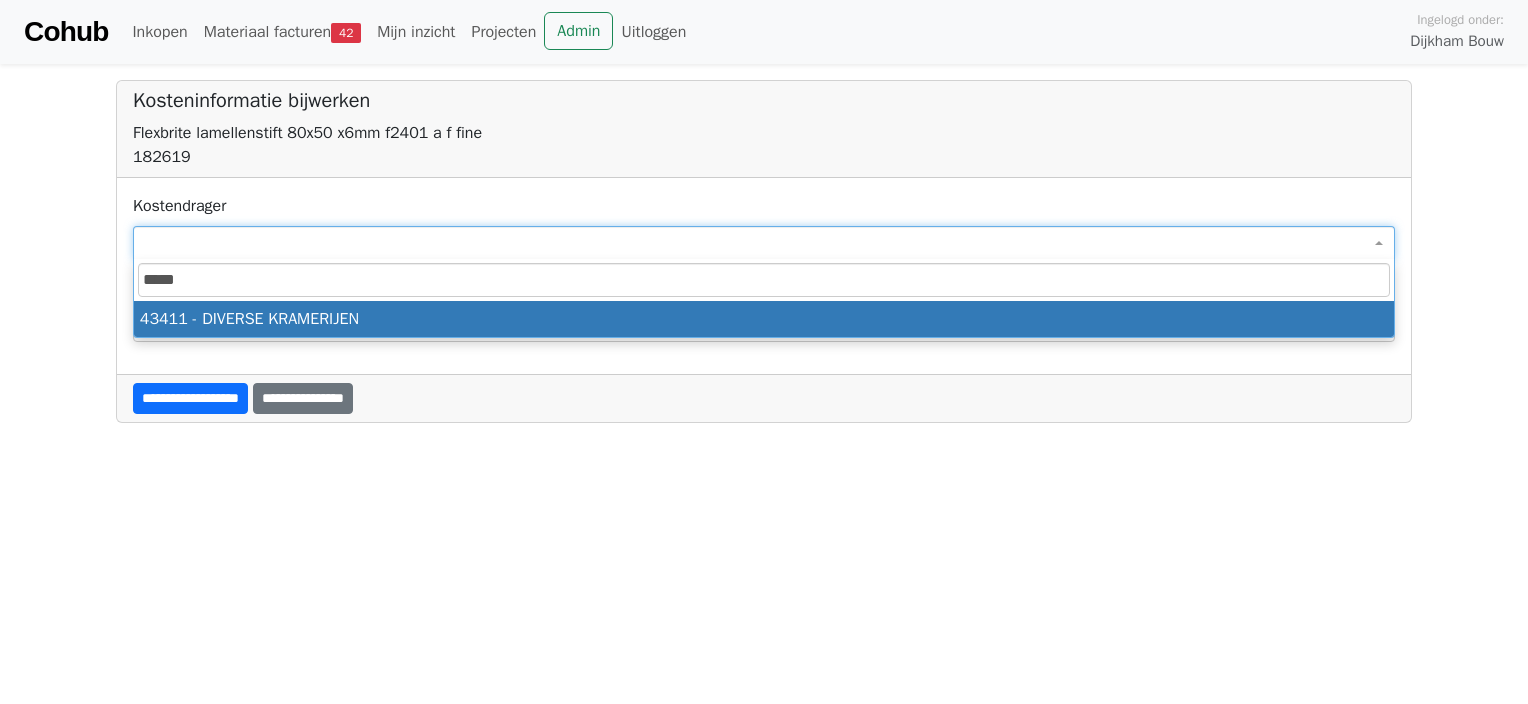 type on "*****" 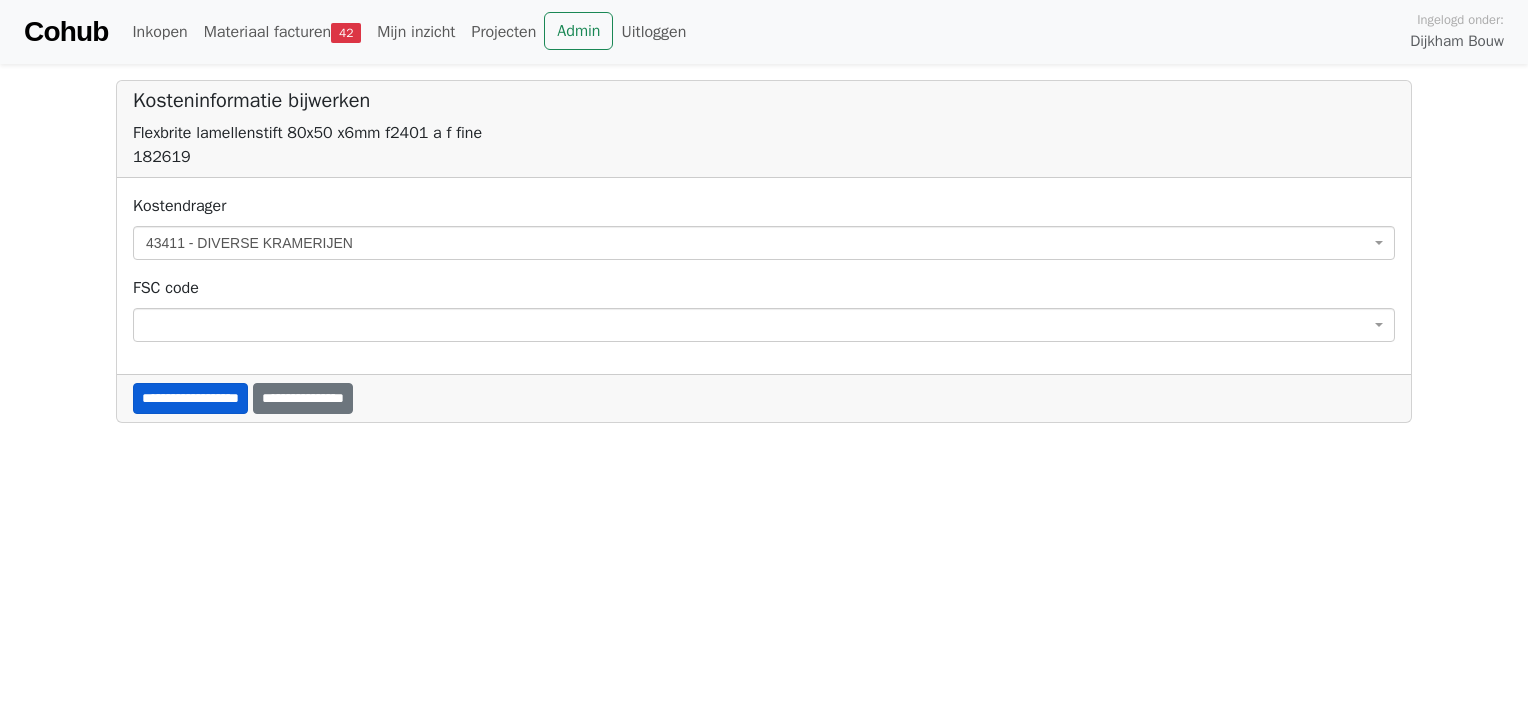 click on "**********" at bounding box center (190, 398) 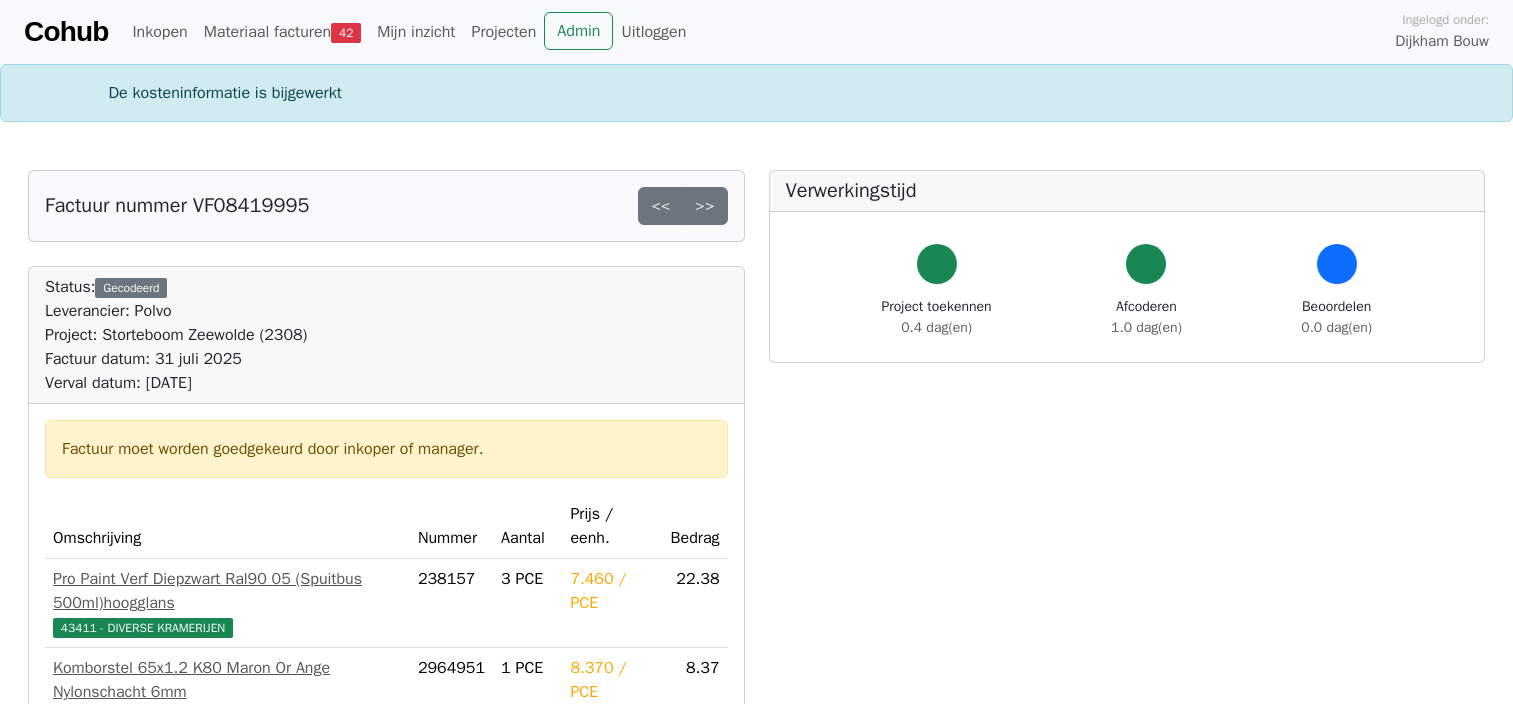 scroll, scrollTop: 0, scrollLeft: 0, axis: both 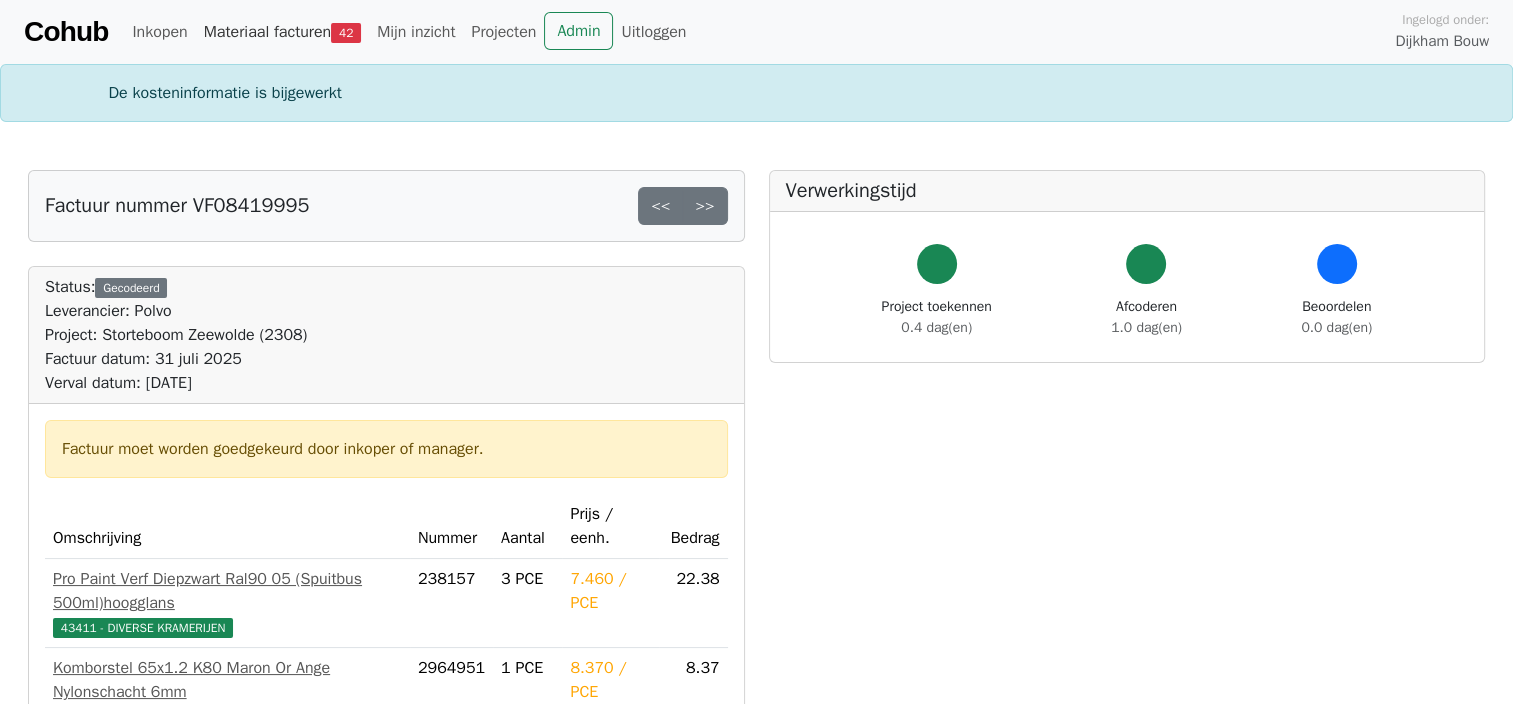 click on "42" at bounding box center (346, 33) 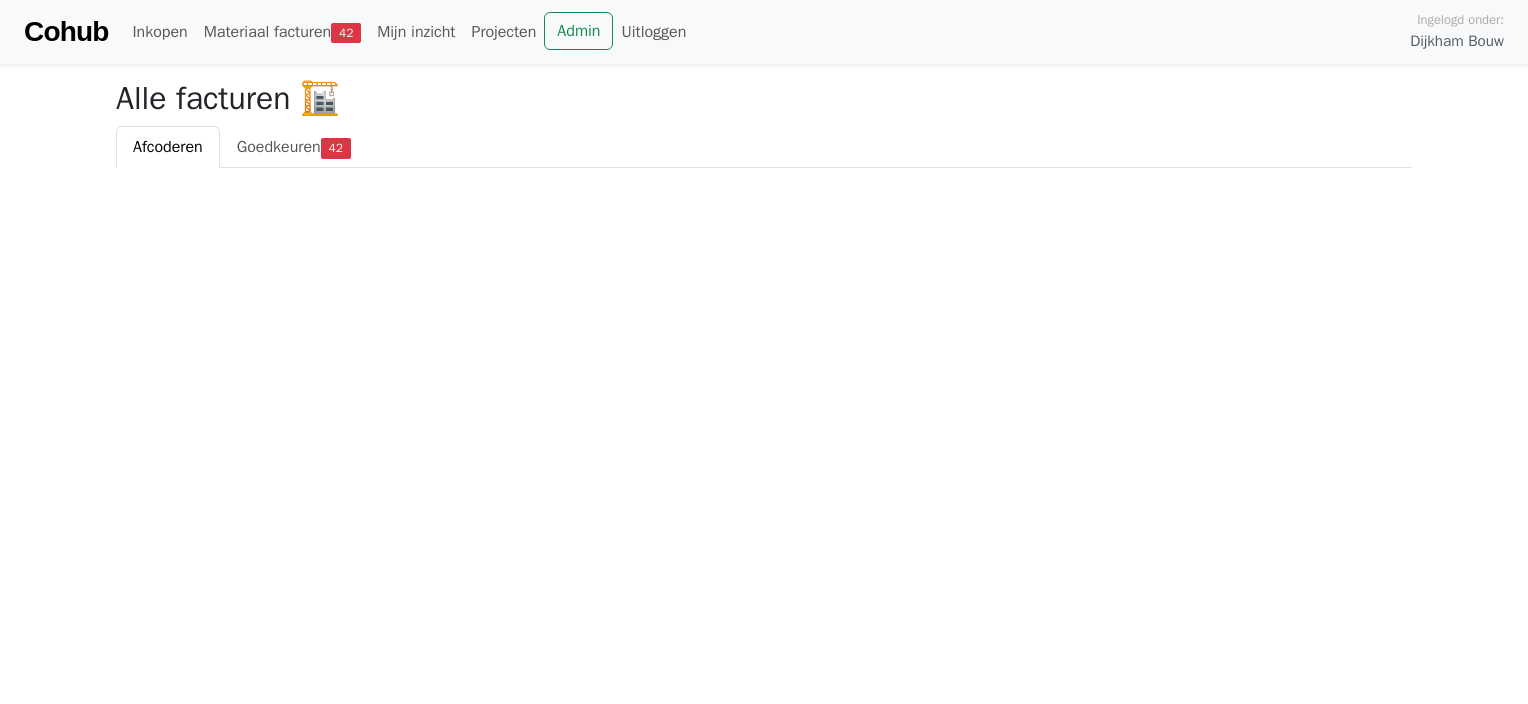 scroll, scrollTop: 0, scrollLeft: 0, axis: both 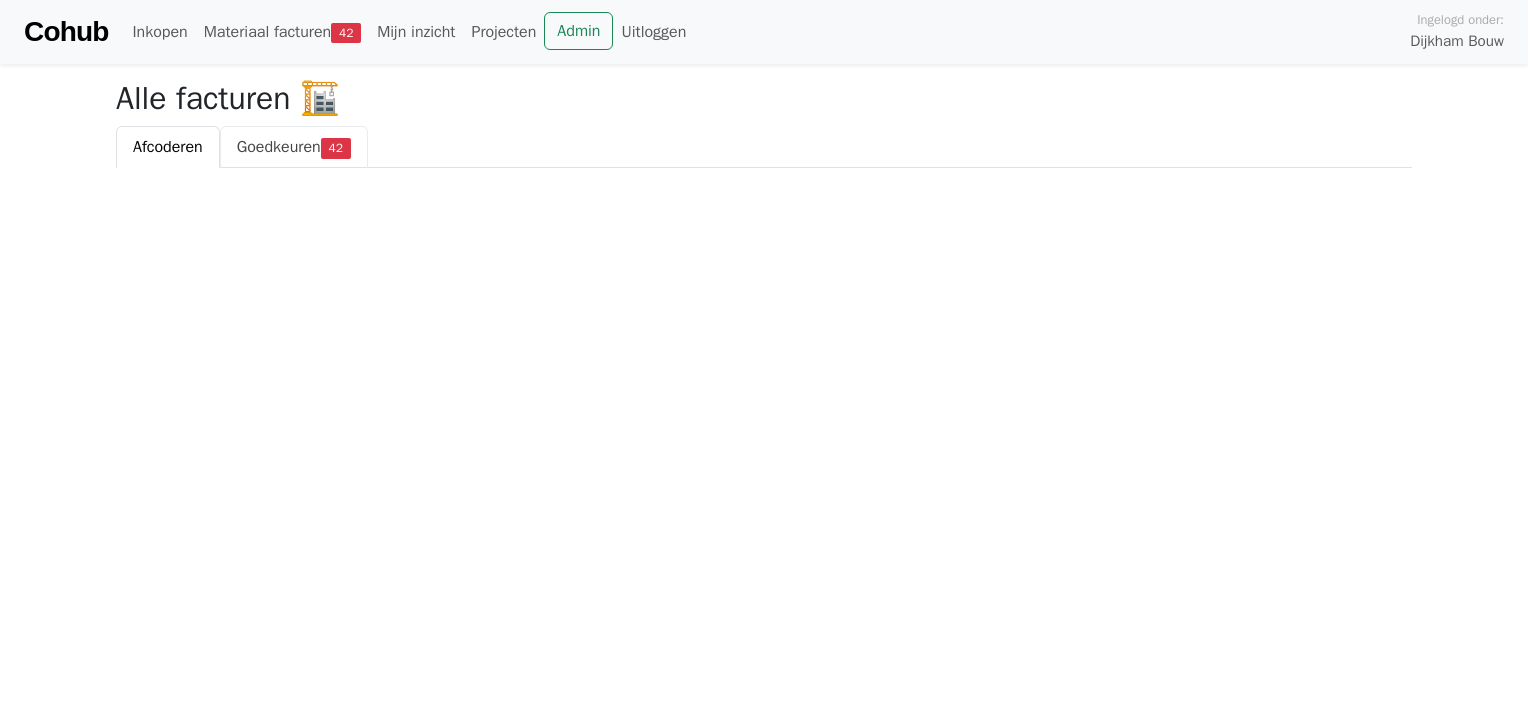 click on "Goedkeuren" at bounding box center (279, 147) 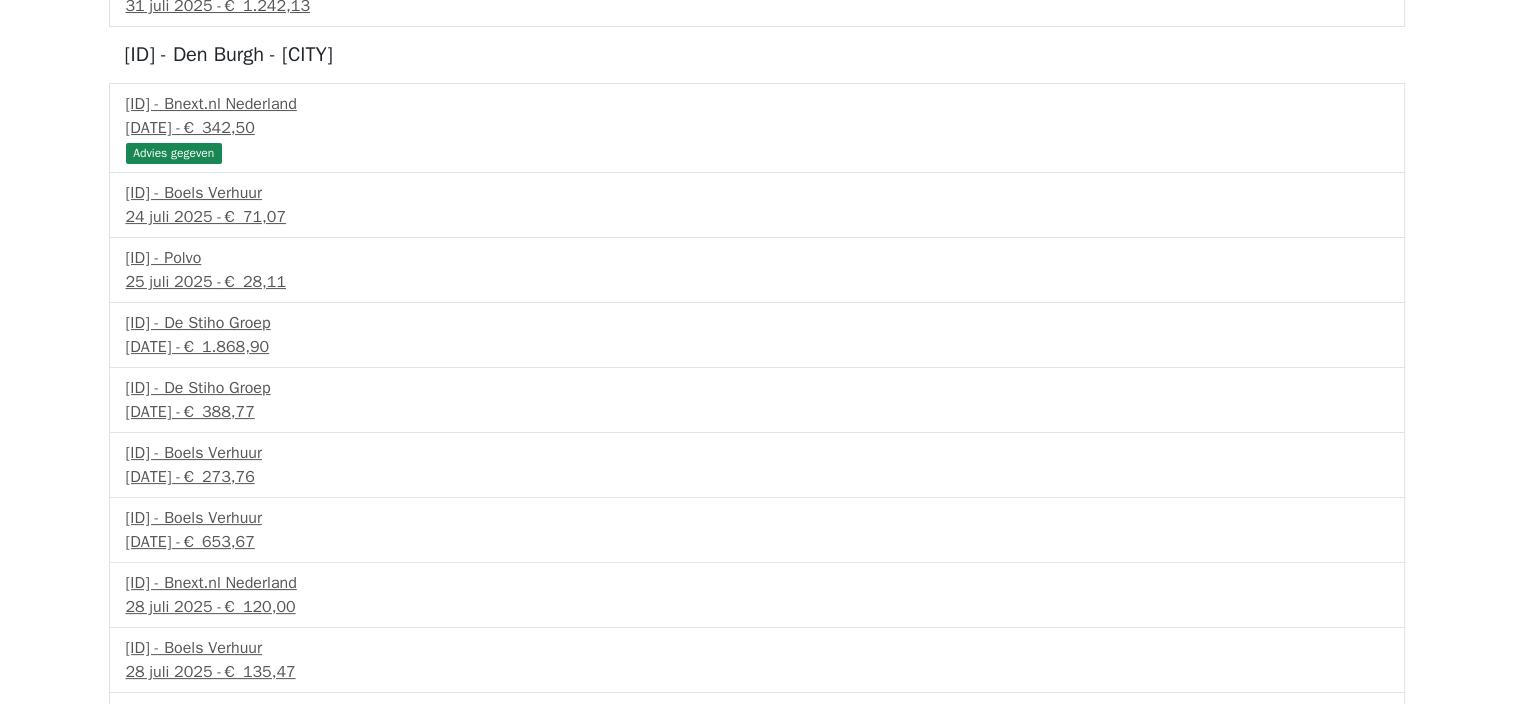 scroll, scrollTop: 0, scrollLeft: 0, axis: both 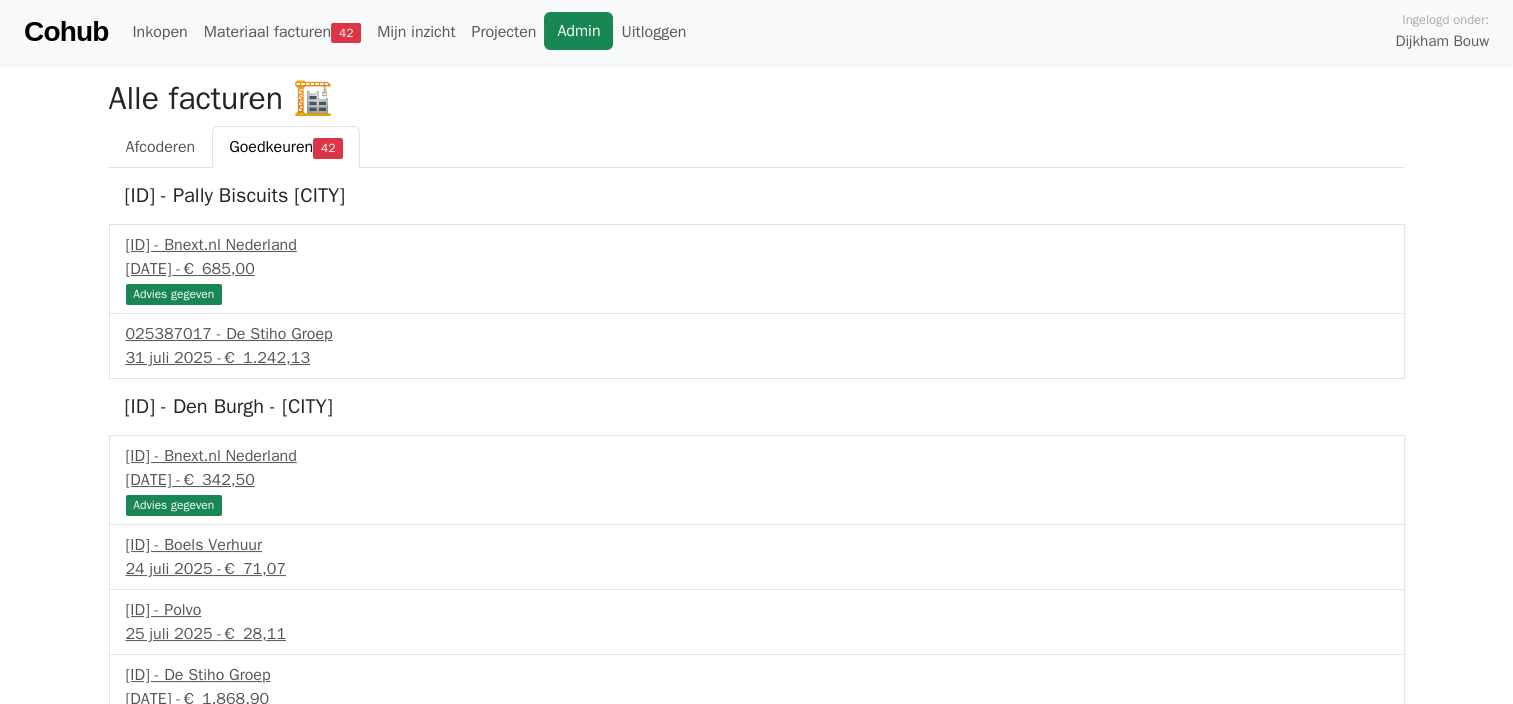 click on "Admin" at bounding box center [578, 31] 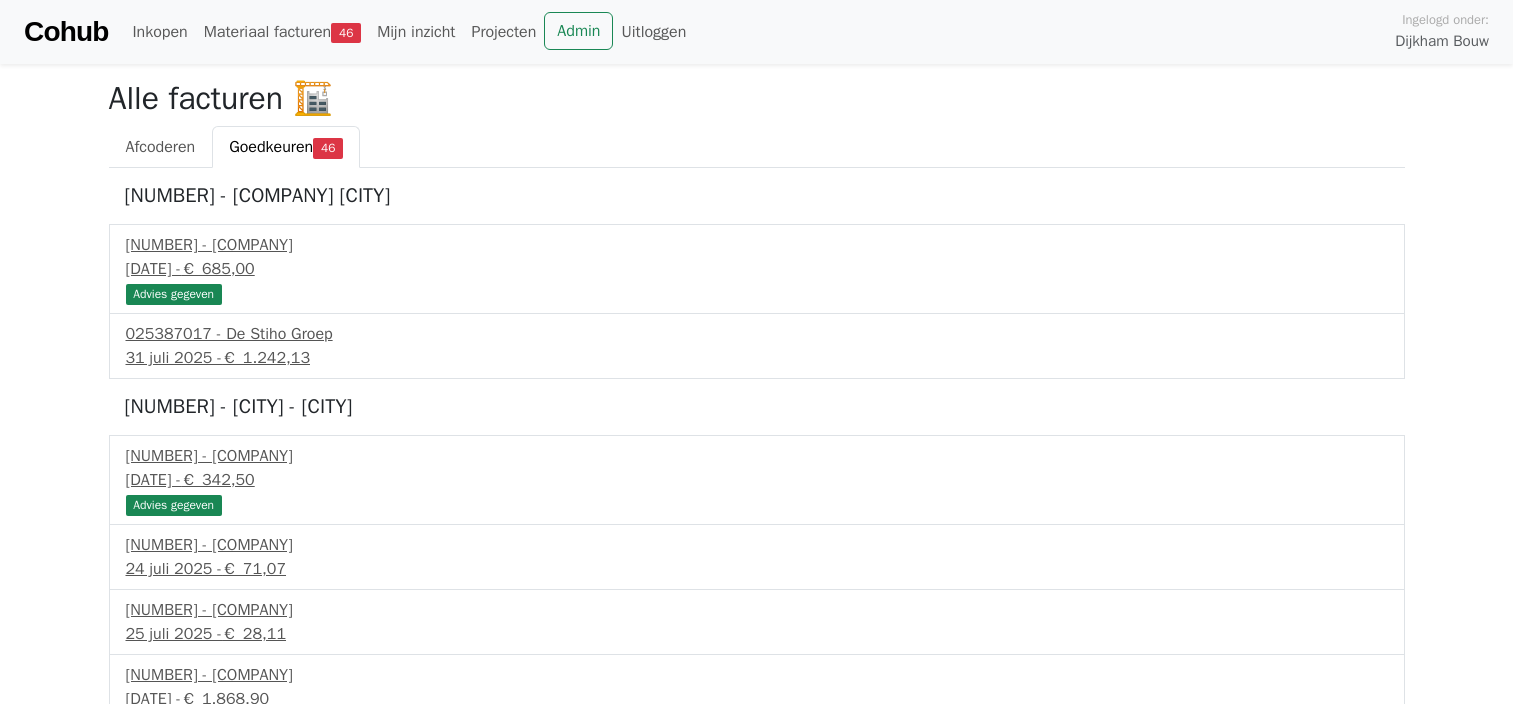 scroll, scrollTop: 0, scrollLeft: 0, axis: both 